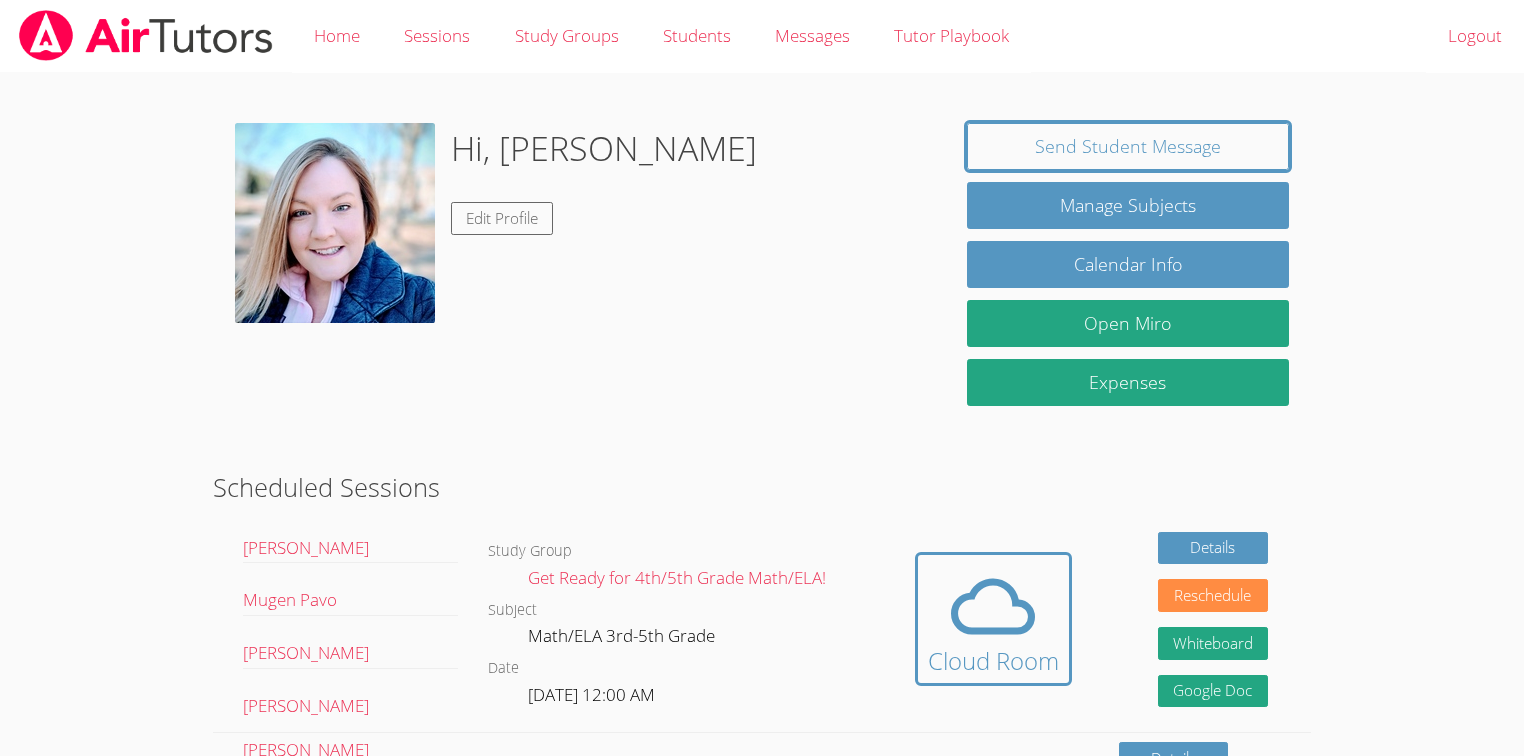 scroll, scrollTop: 0, scrollLeft: 0, axis: both 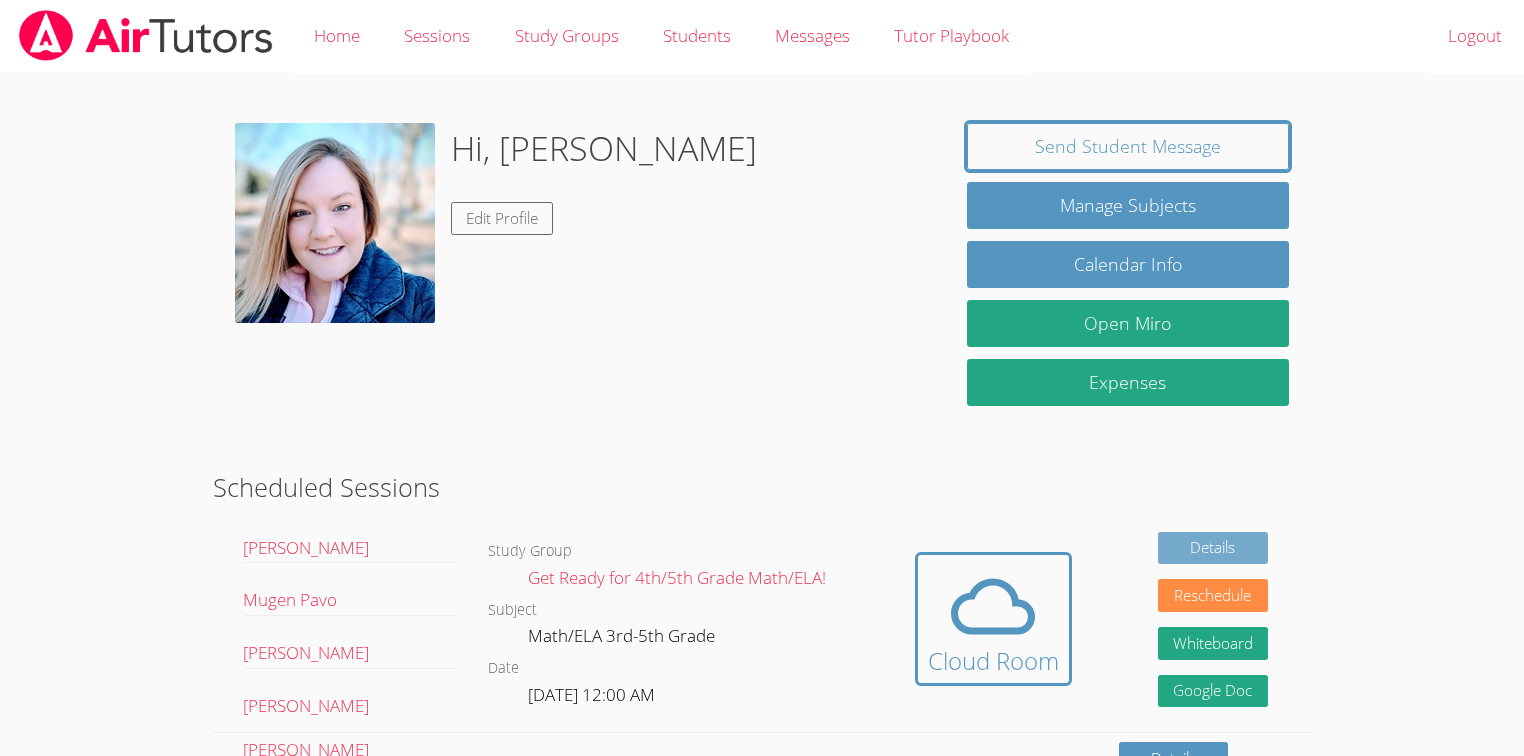 click on "Details" at bounding box center (1213, 548) 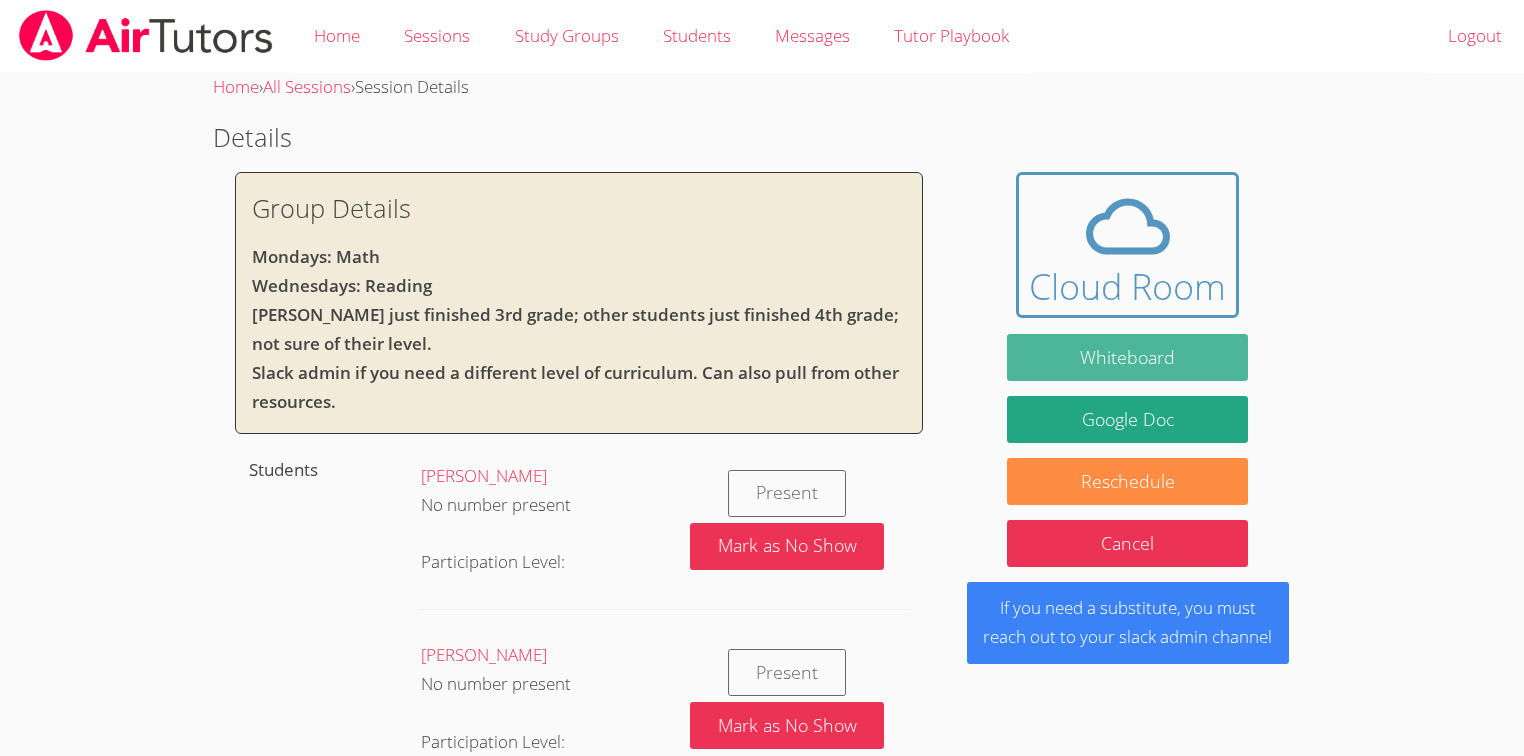 drag, startPoint x: 1174, startPoint y: 356, endPoint x: 1034, endPoint y: 161, distance: 240.05208 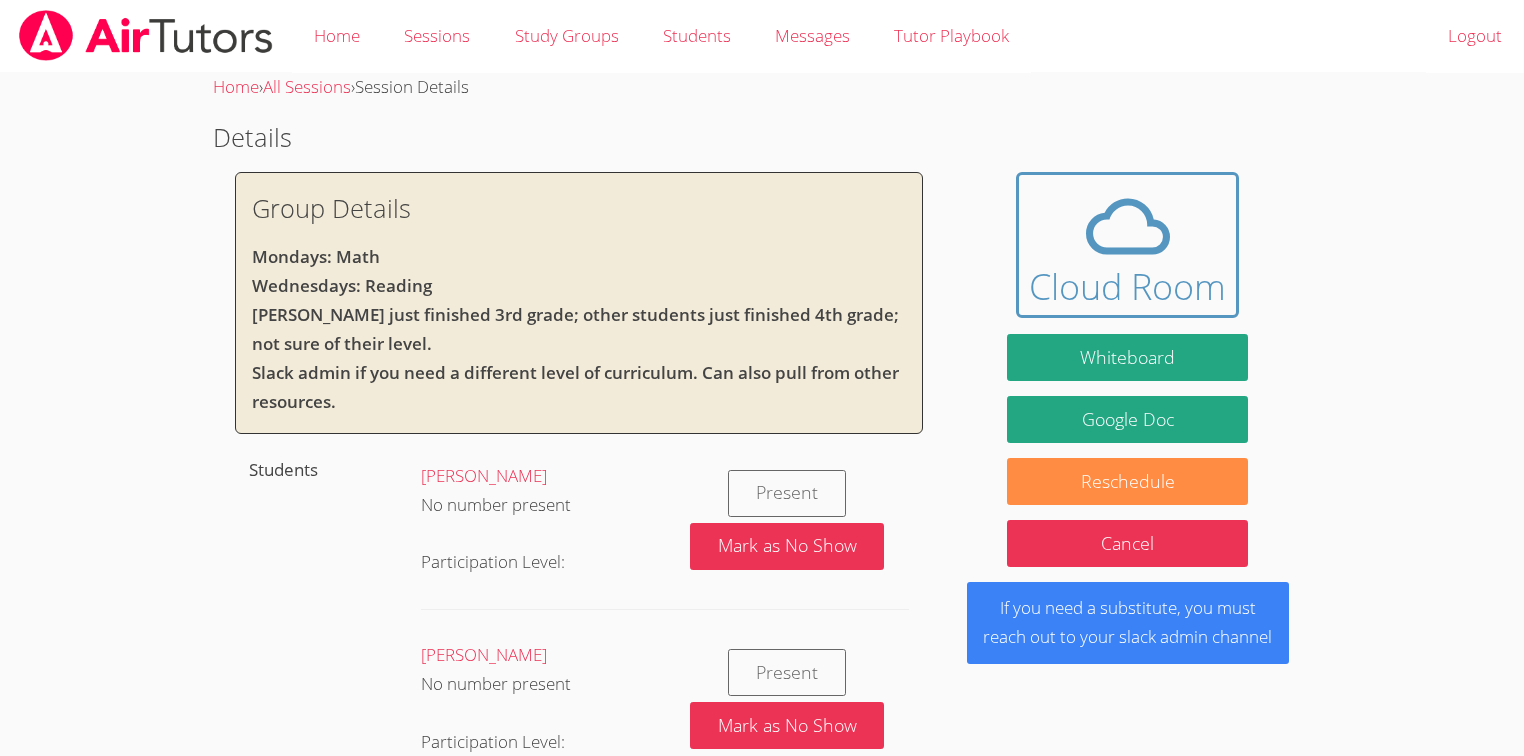 click on "Whiteboard" at bounding box center (1127, 357) 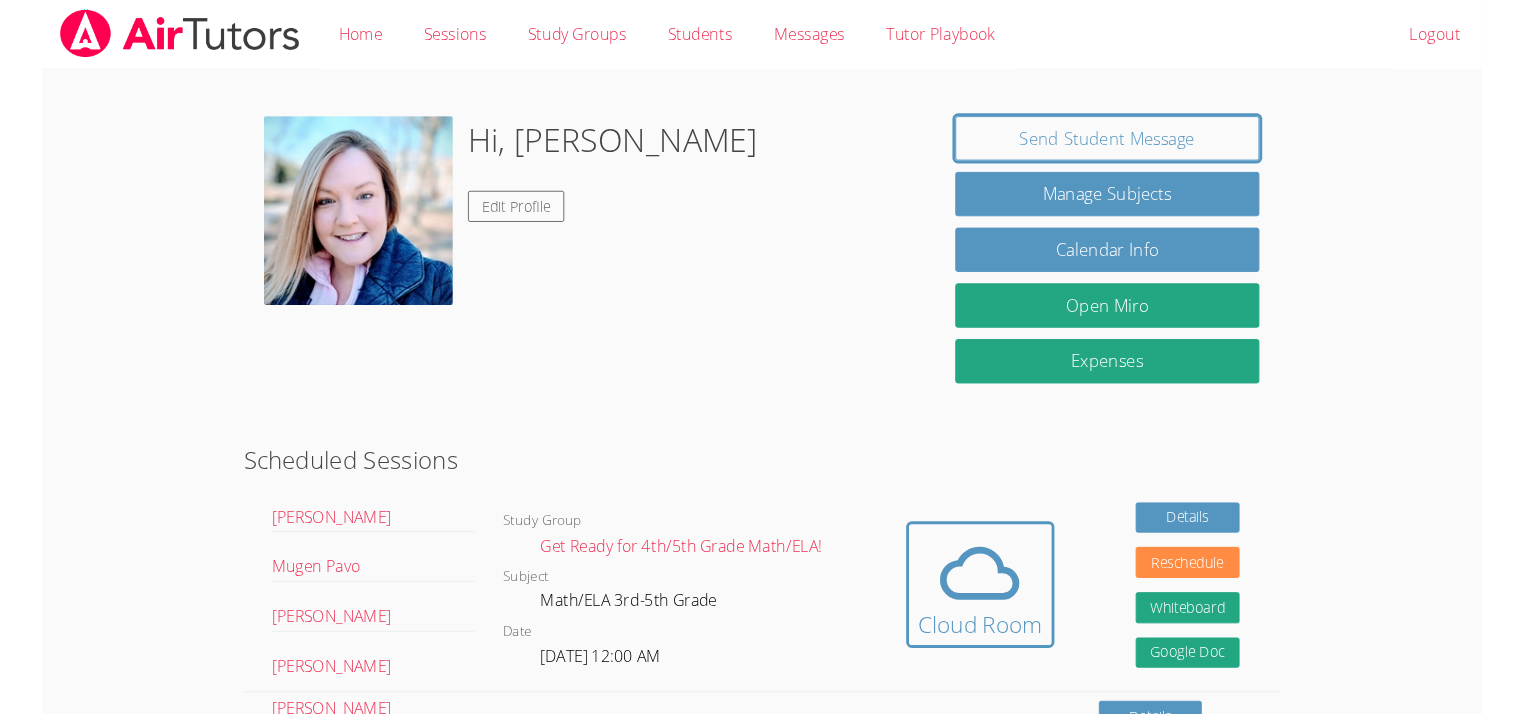 scroll, scrollTop: 0, scrollLeft: 0, axis: both 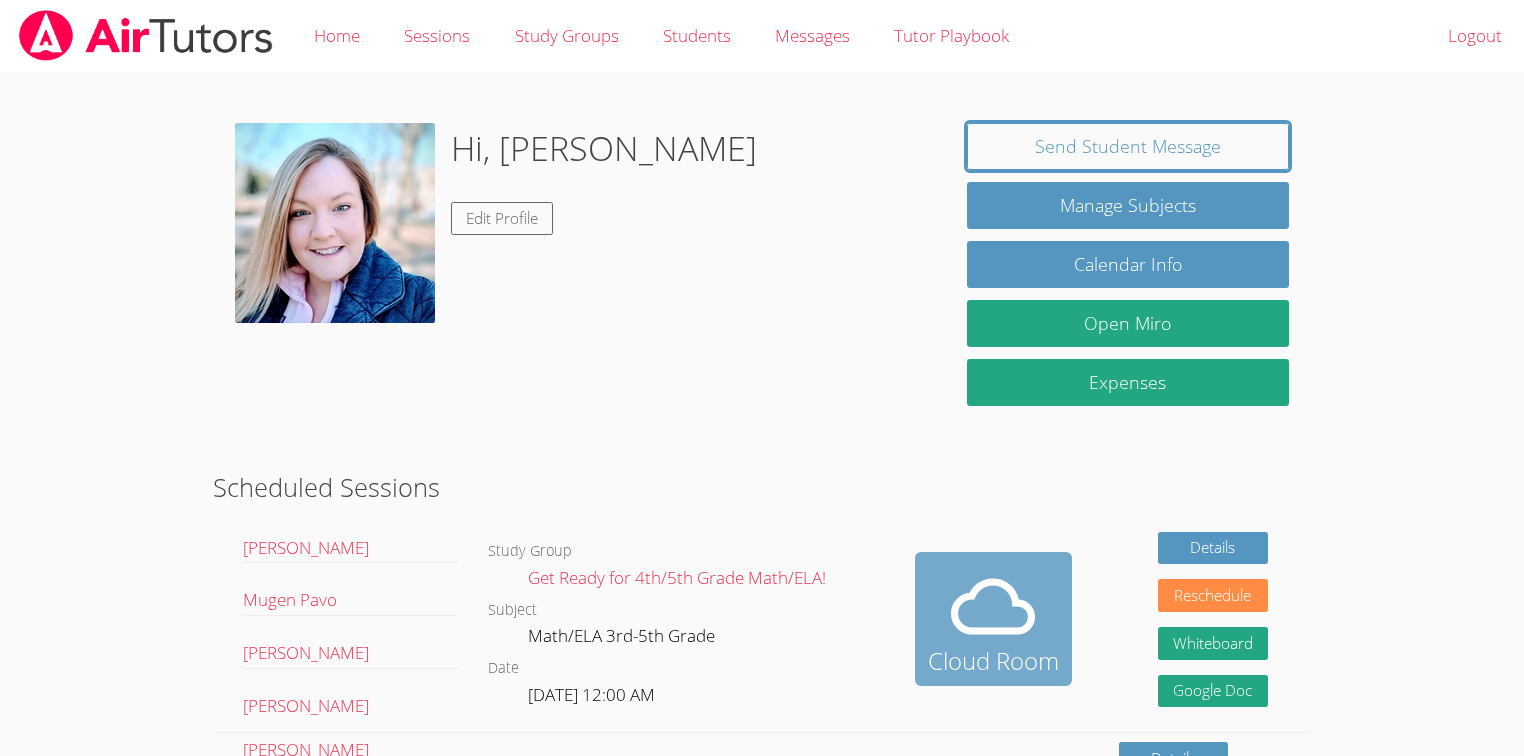 click at bounding box center [993, 607] 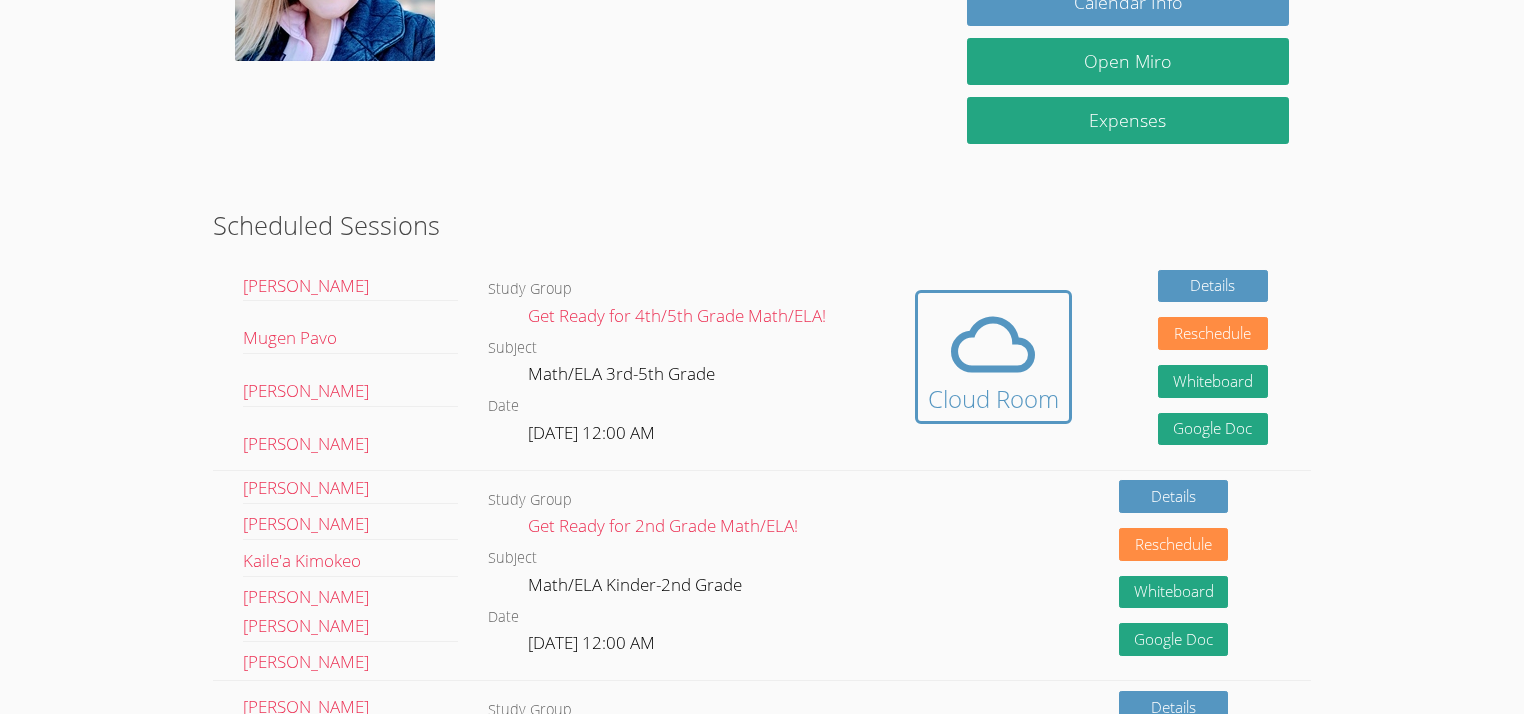 scroll, scrollTop: 240, scrollLeft: 0, axis: vertical 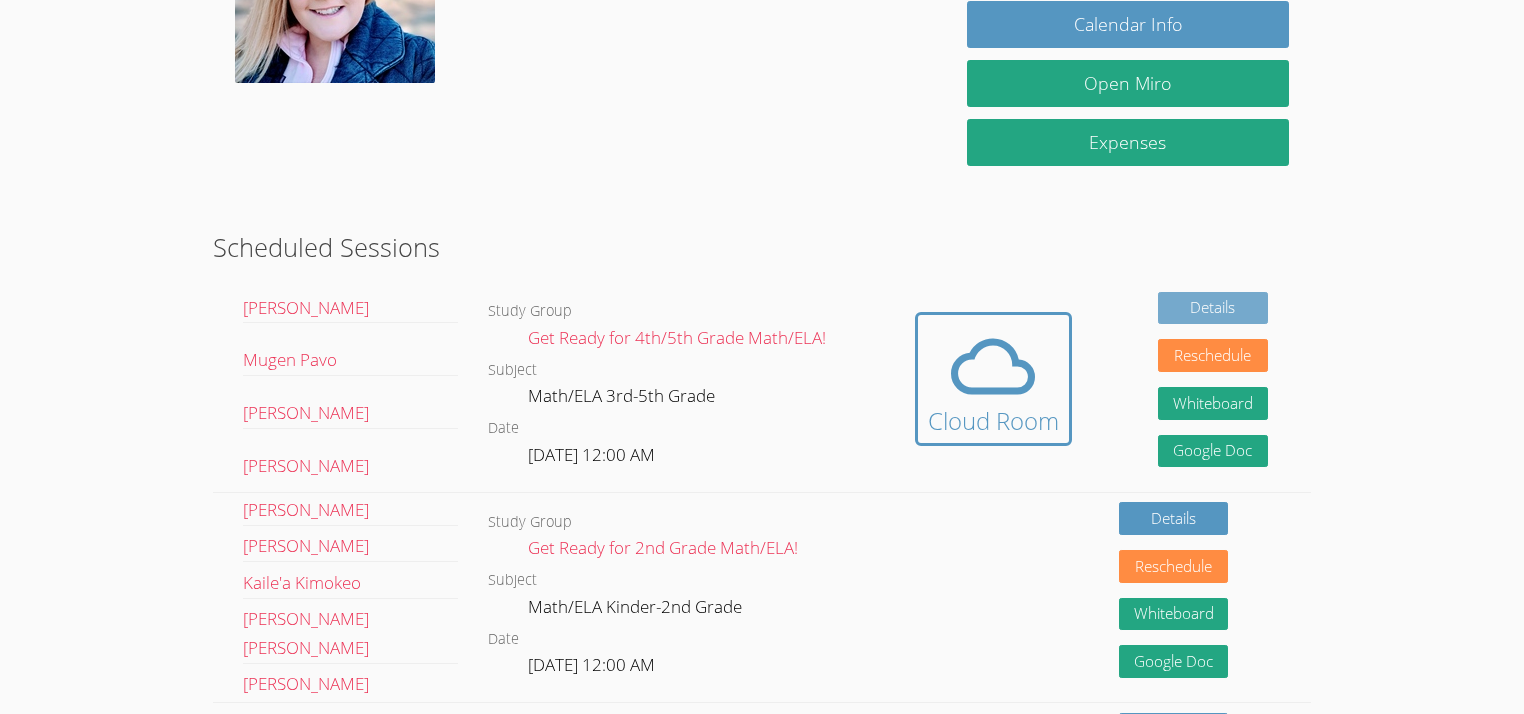 click on "Details" at bounding box center (1213, 308) 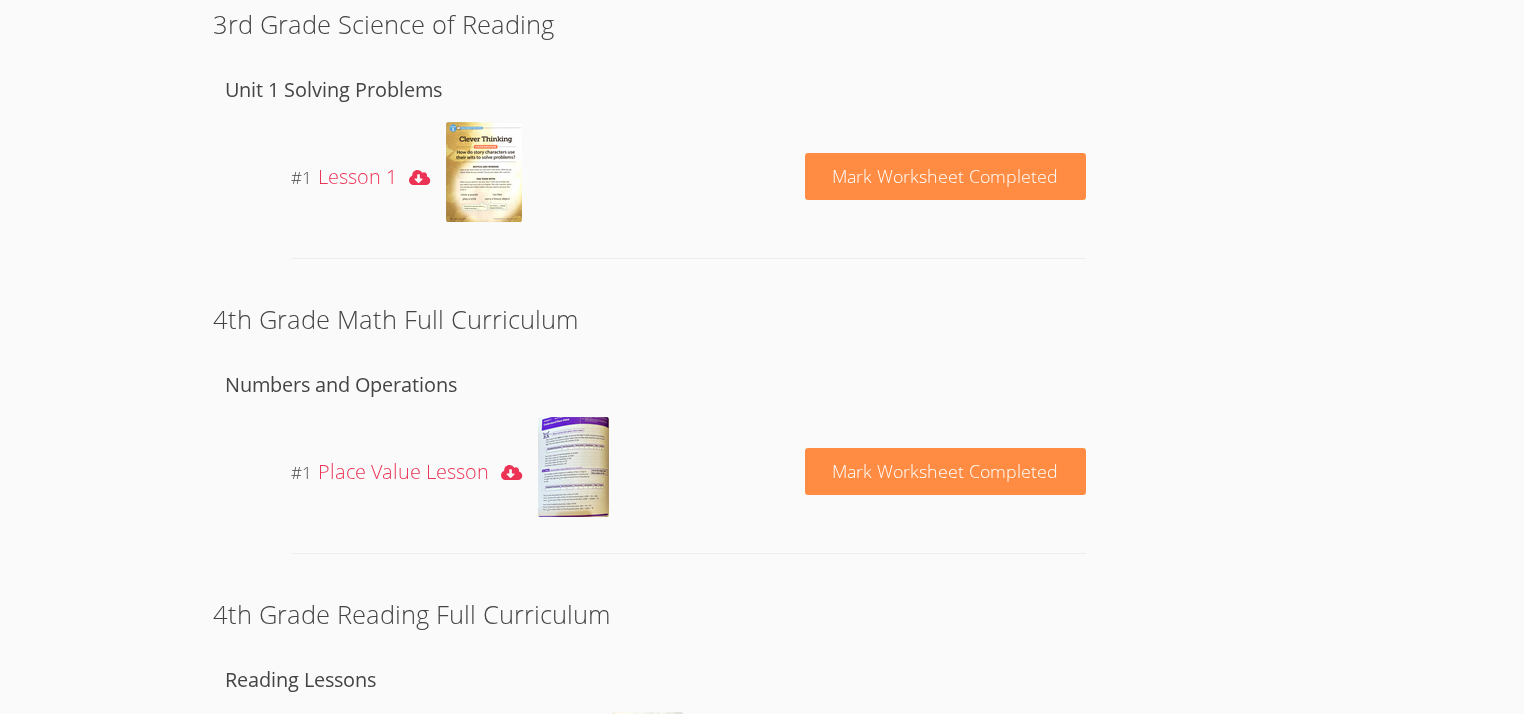 scroll, scrollTop: 2080, scrollLeft: 0, axis: vertical 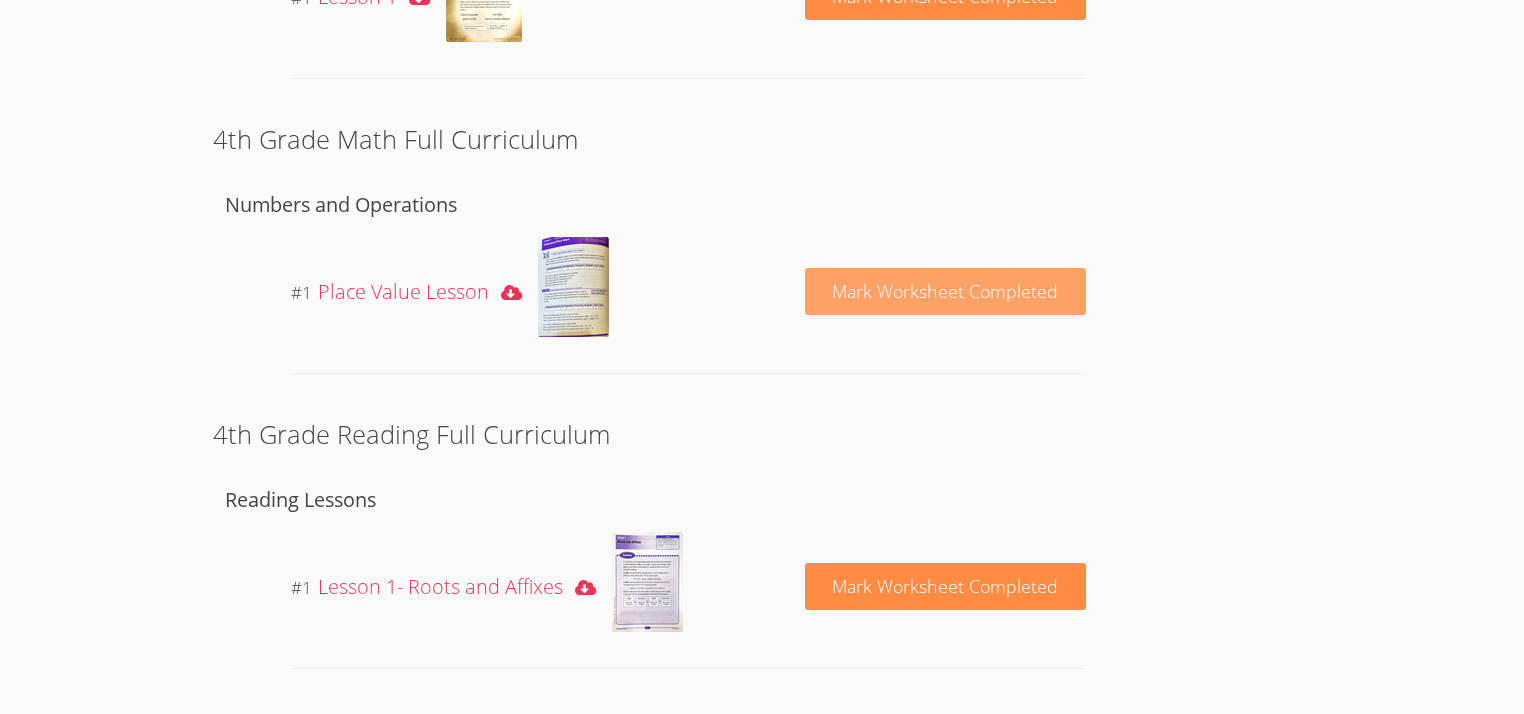 click on "Mark Worksheet Completed" at bounding box center (945, 292) 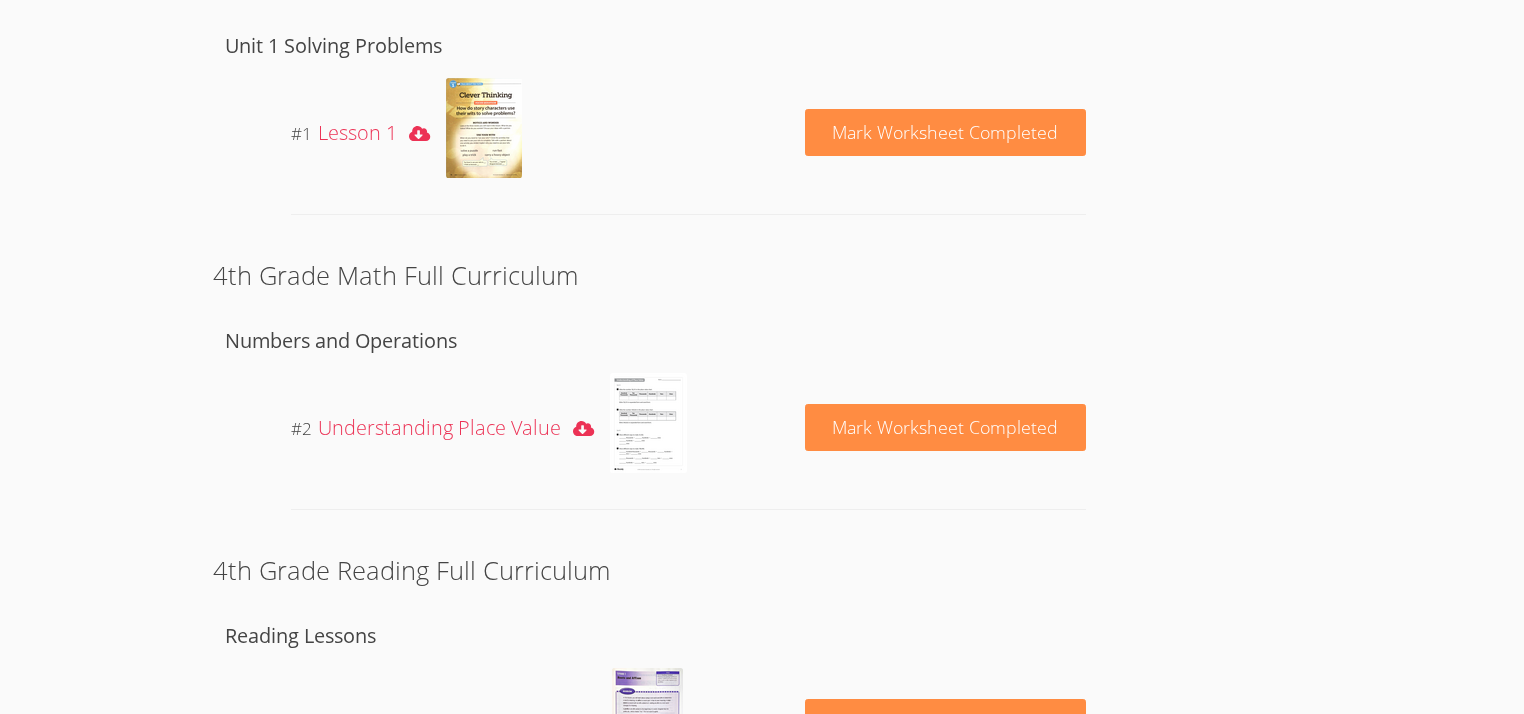 scroll, scrollTop: 1936, scrollLeft: 0, axis: vertical 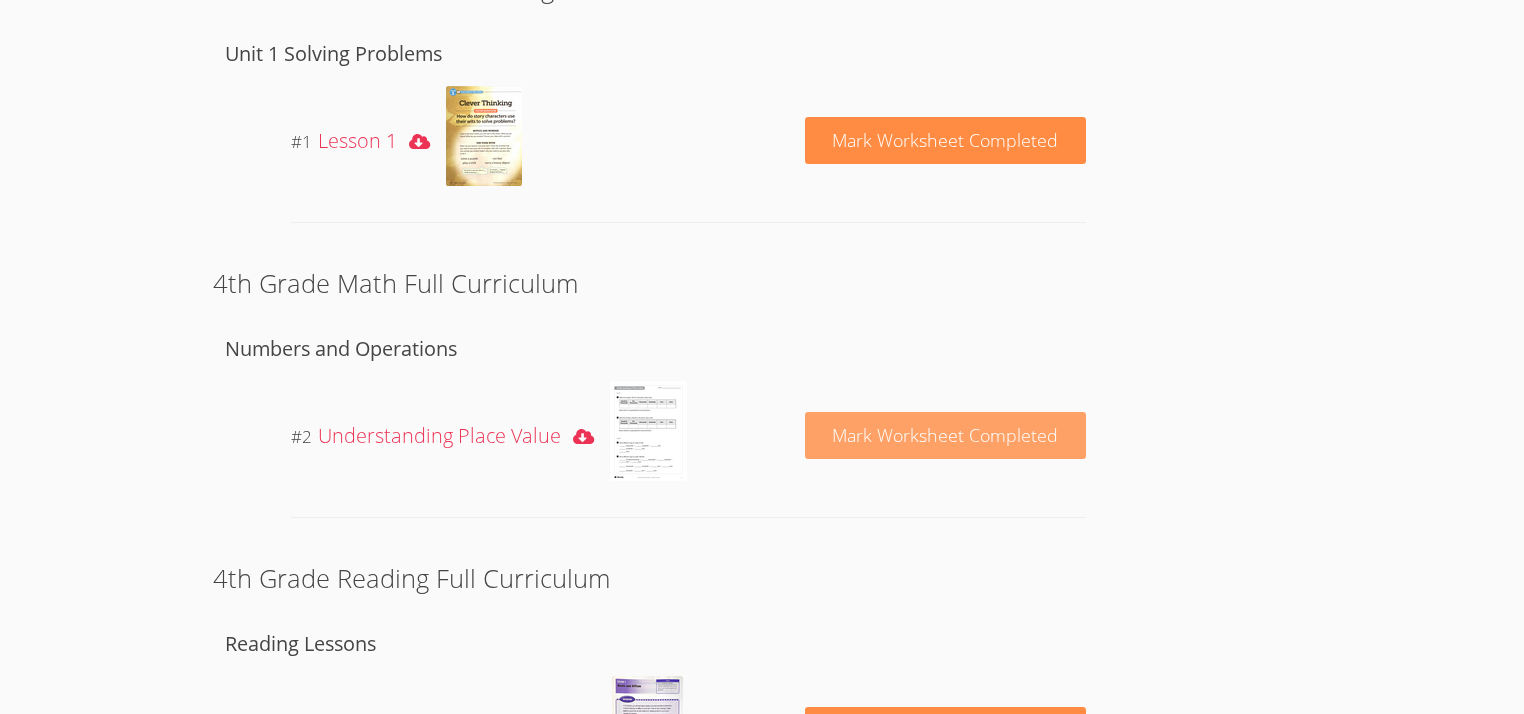 click on "Mark Worksheet Completed" at bounding box center [945, 436] 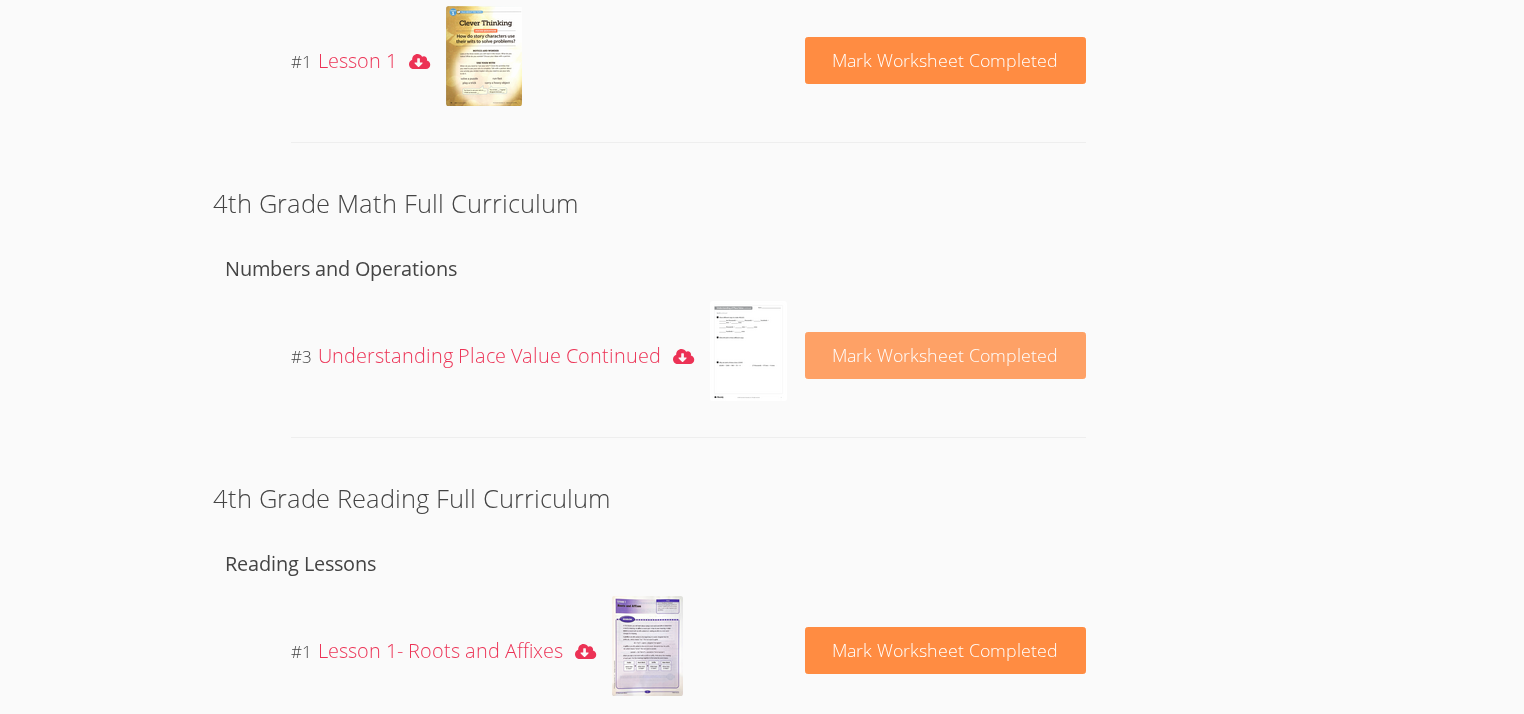 click on "Mark Worksheet Completed" at bounding box center (946, 355) 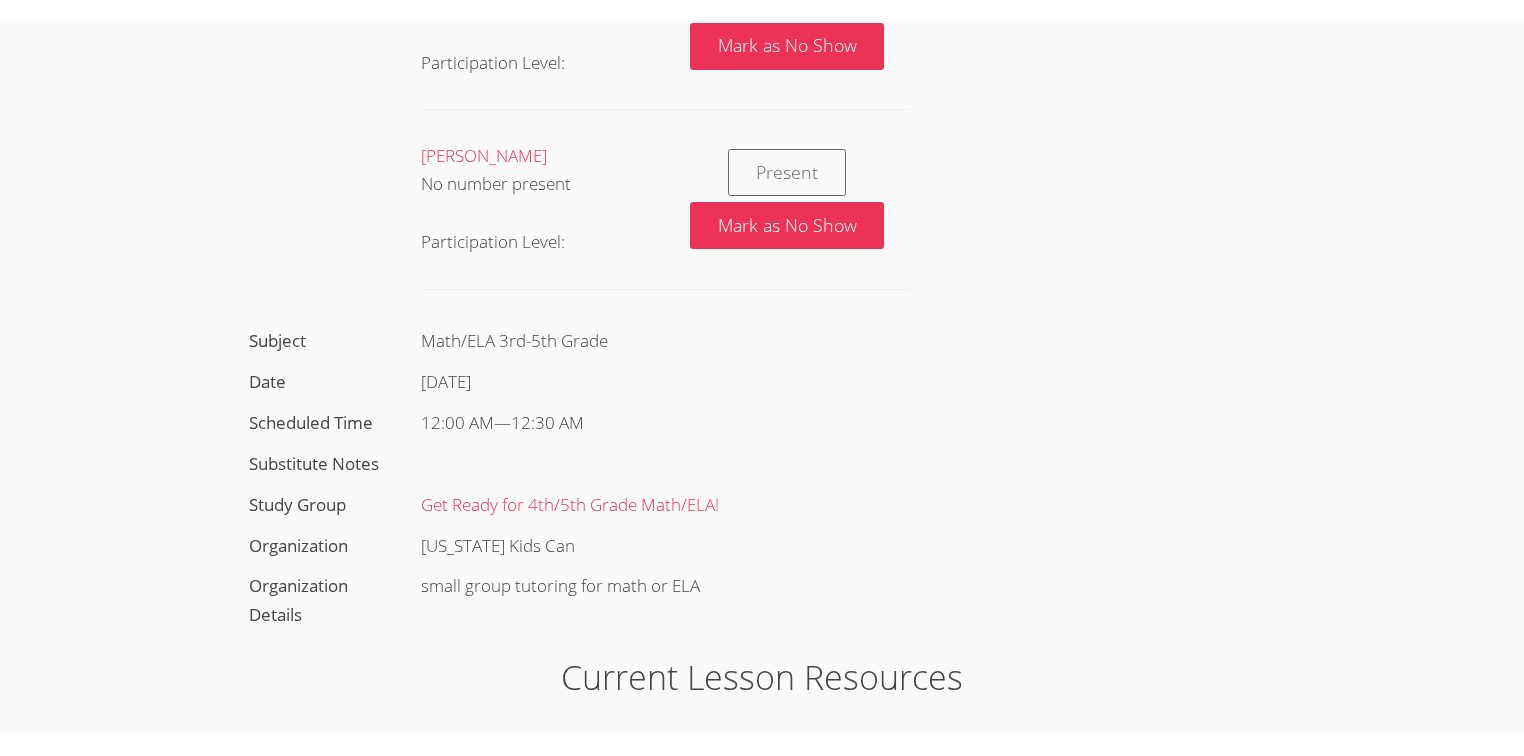 scroll, scrollTop: 2016, scrollLeft: 0, axis: vertical 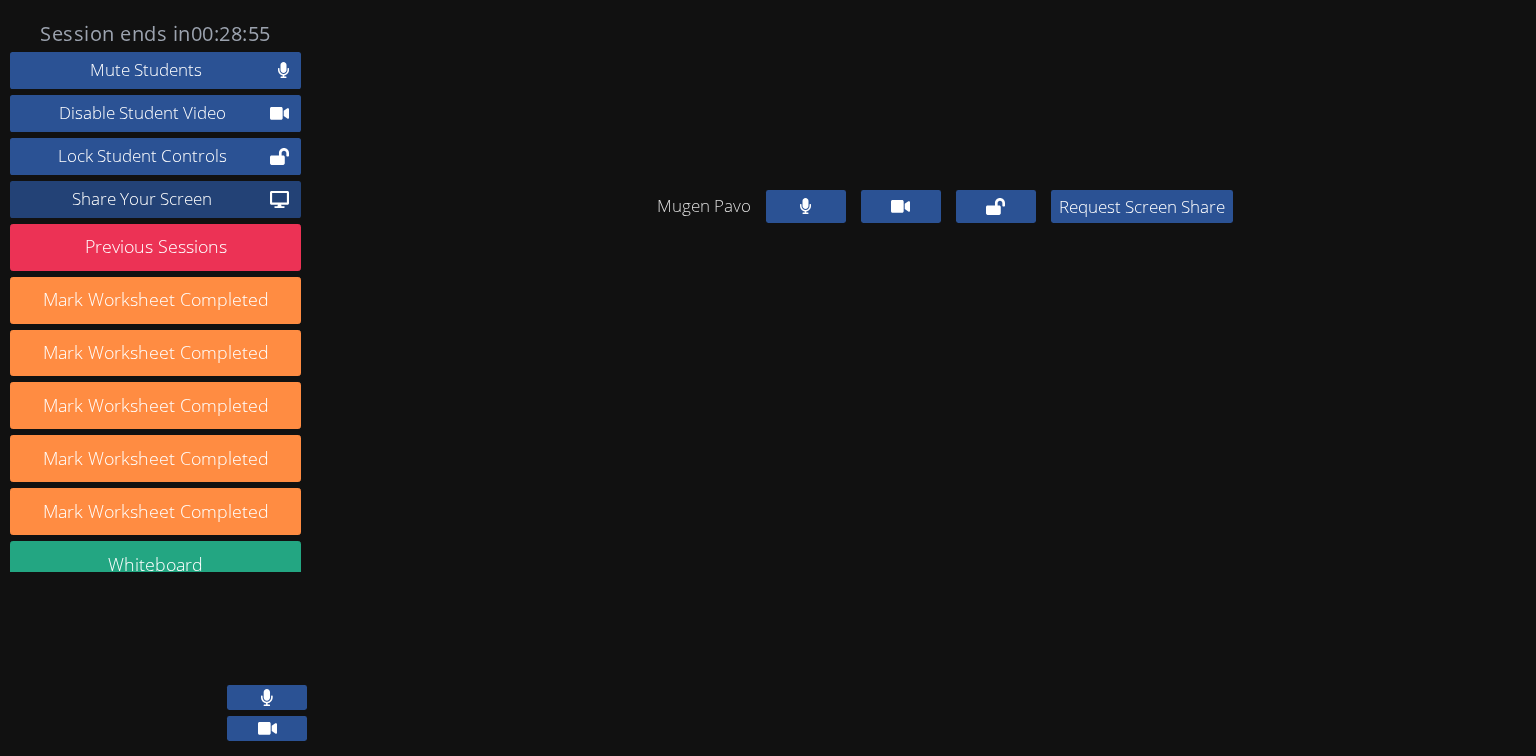 click on "Share Your Screen" at bounding box center [142, 199] 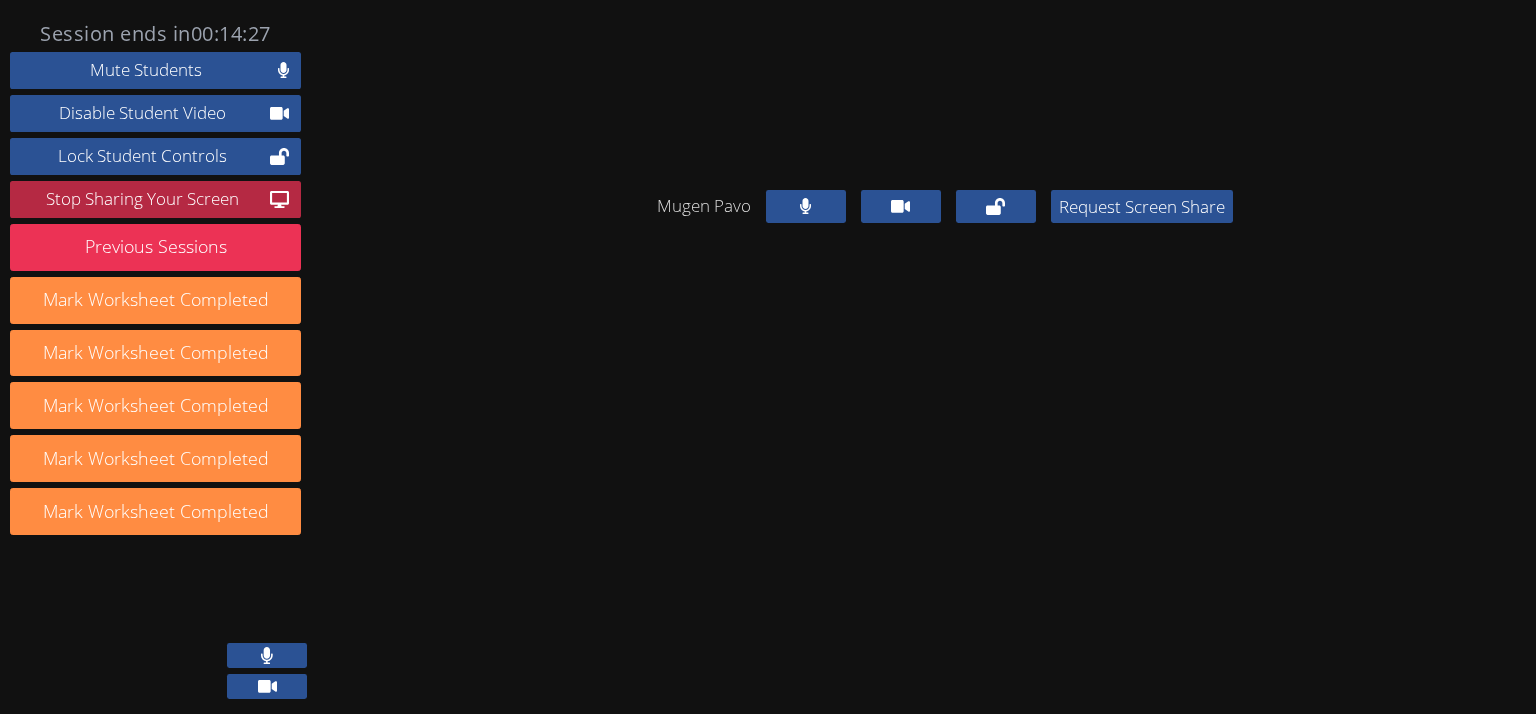 click at bounding box center (806, 206) 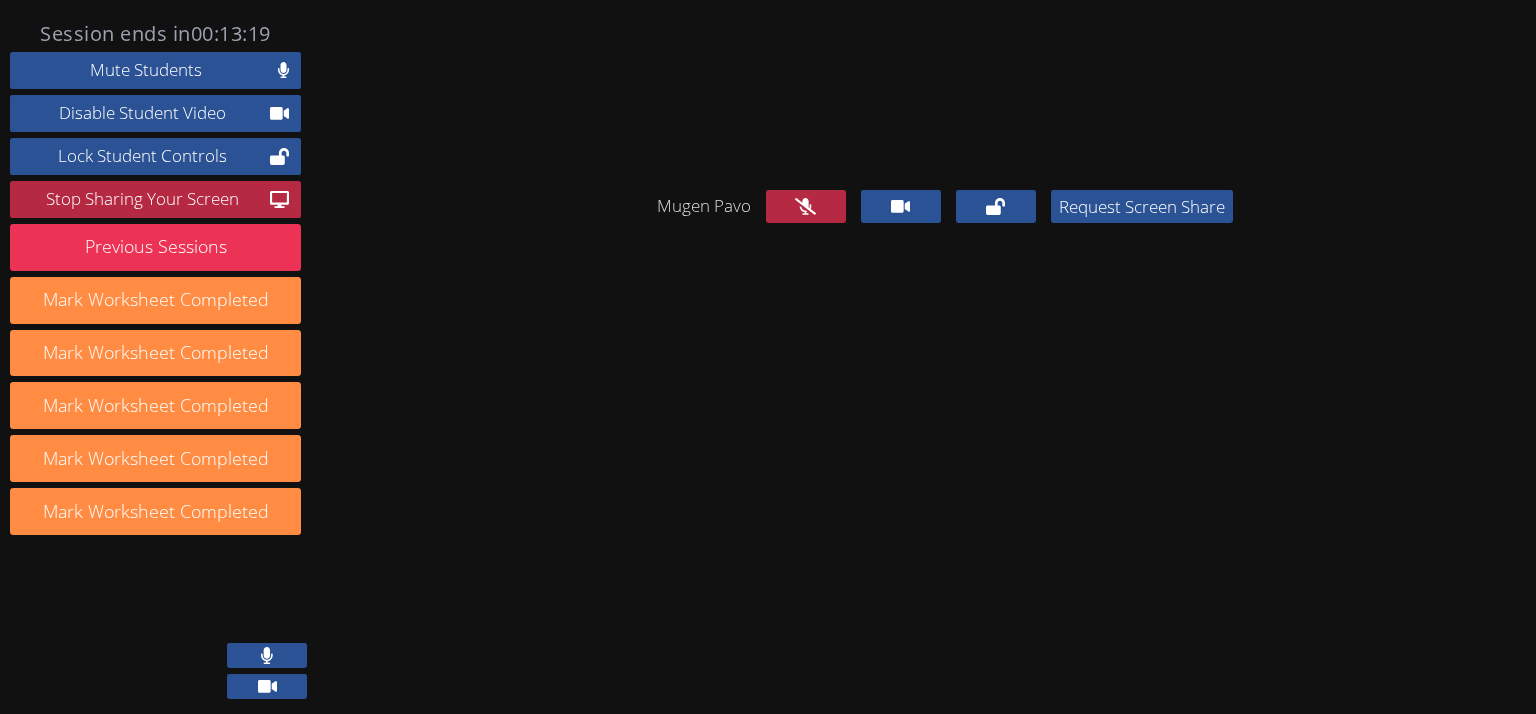drag, startPoint x: 794, startPoint y: 668, endPoint x: 612, endPoint y: 679, distance: 182.3321 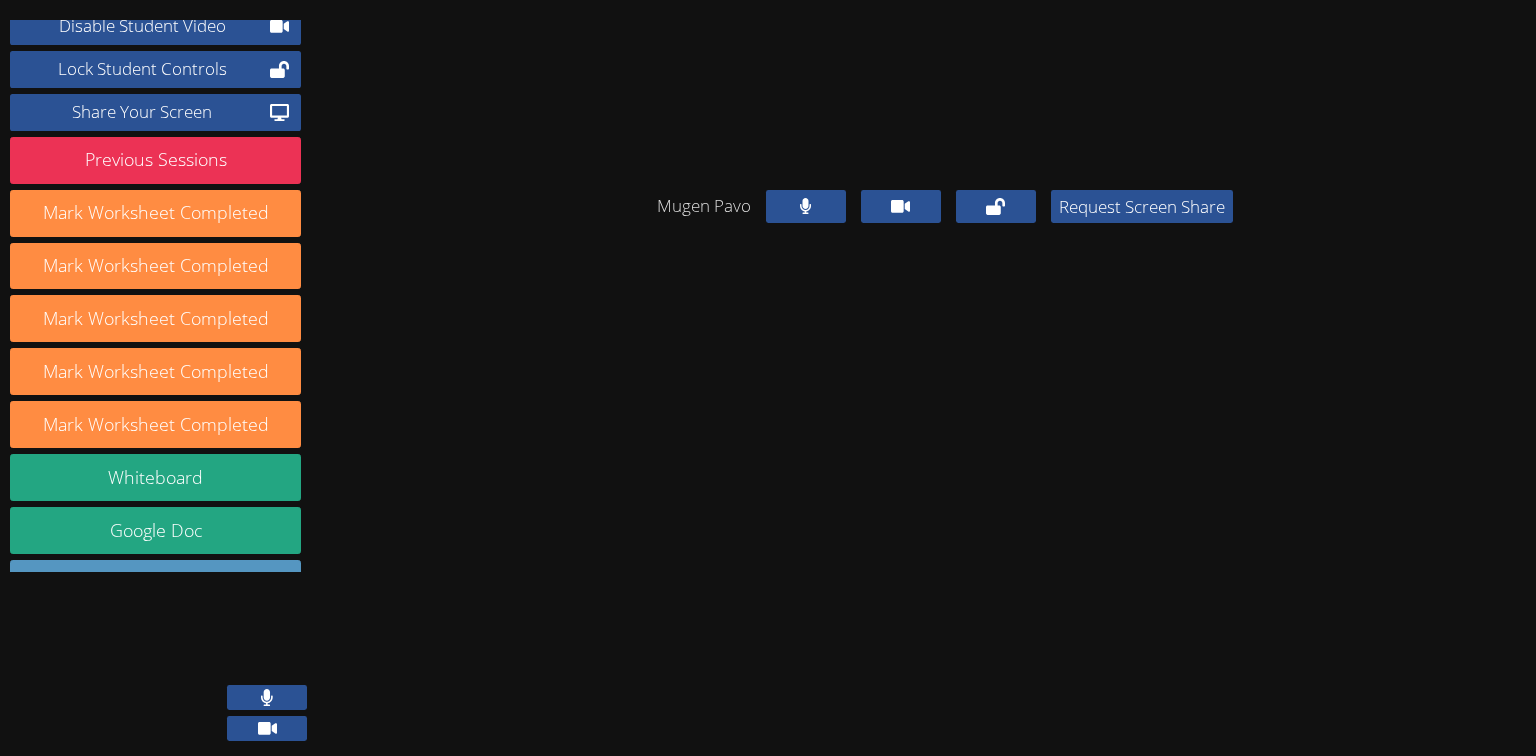 scroll, scrollTop: 400, scrollLeft: 0, axis: vertical 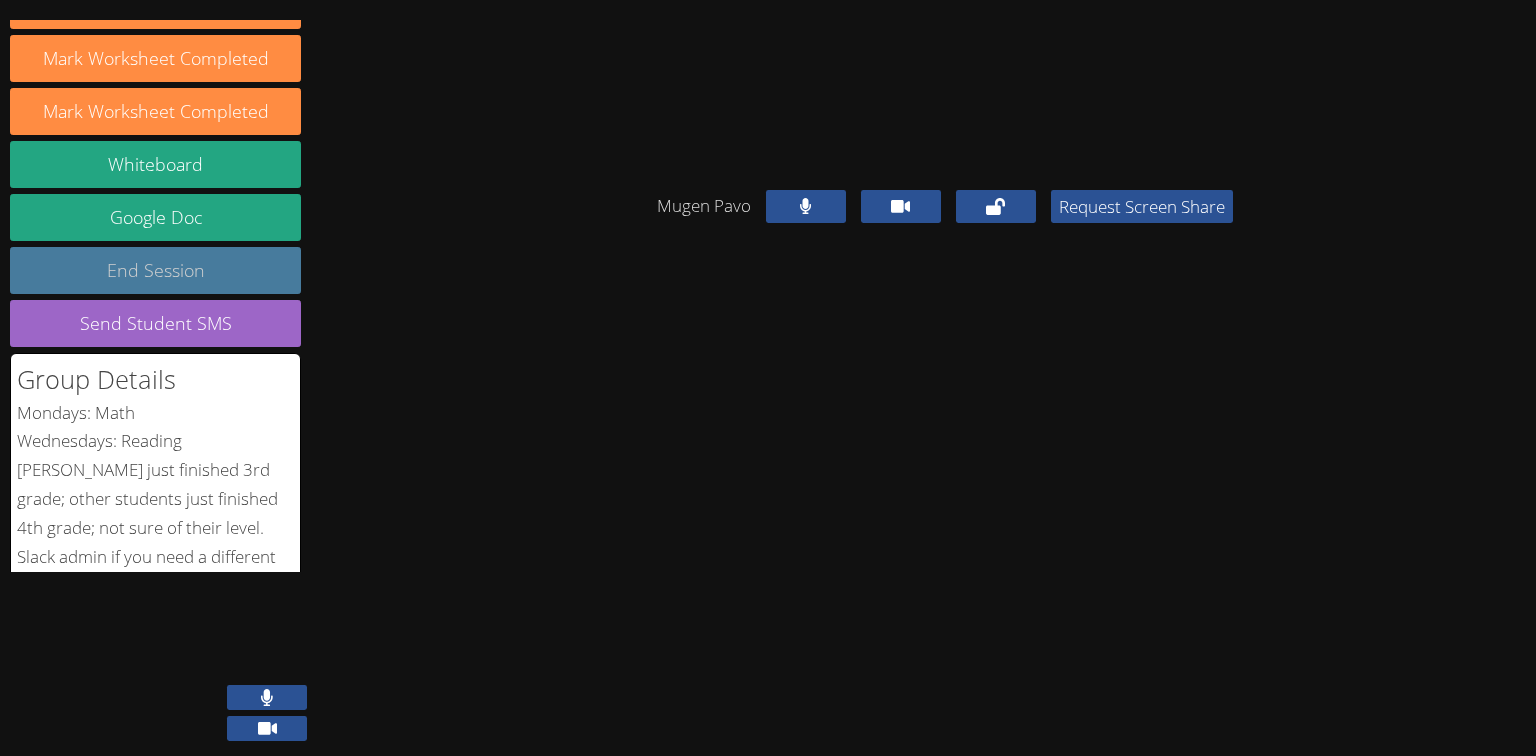 click on "End Session" at bounding box center [155, 270] 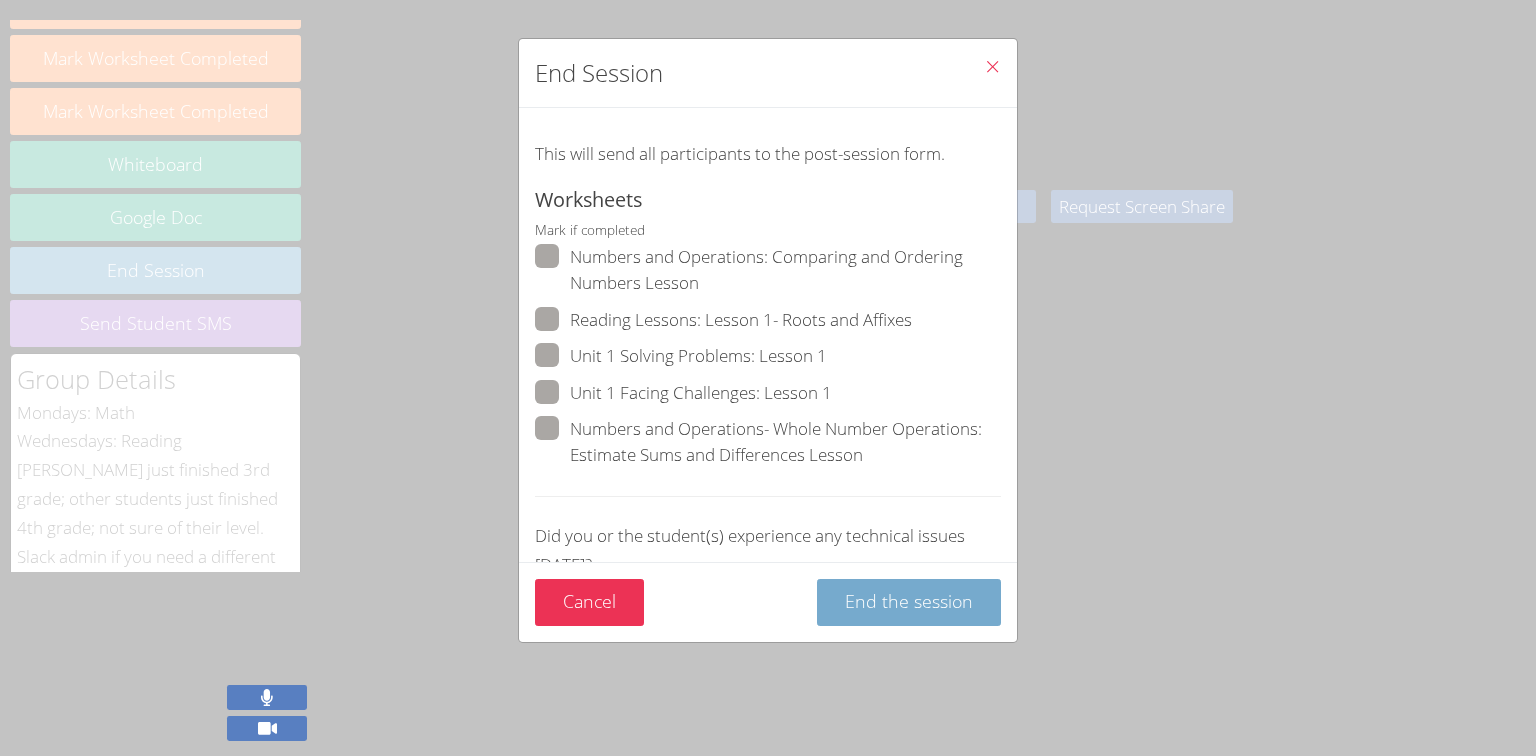 click on "End the session" at bounding box center (909, 602) 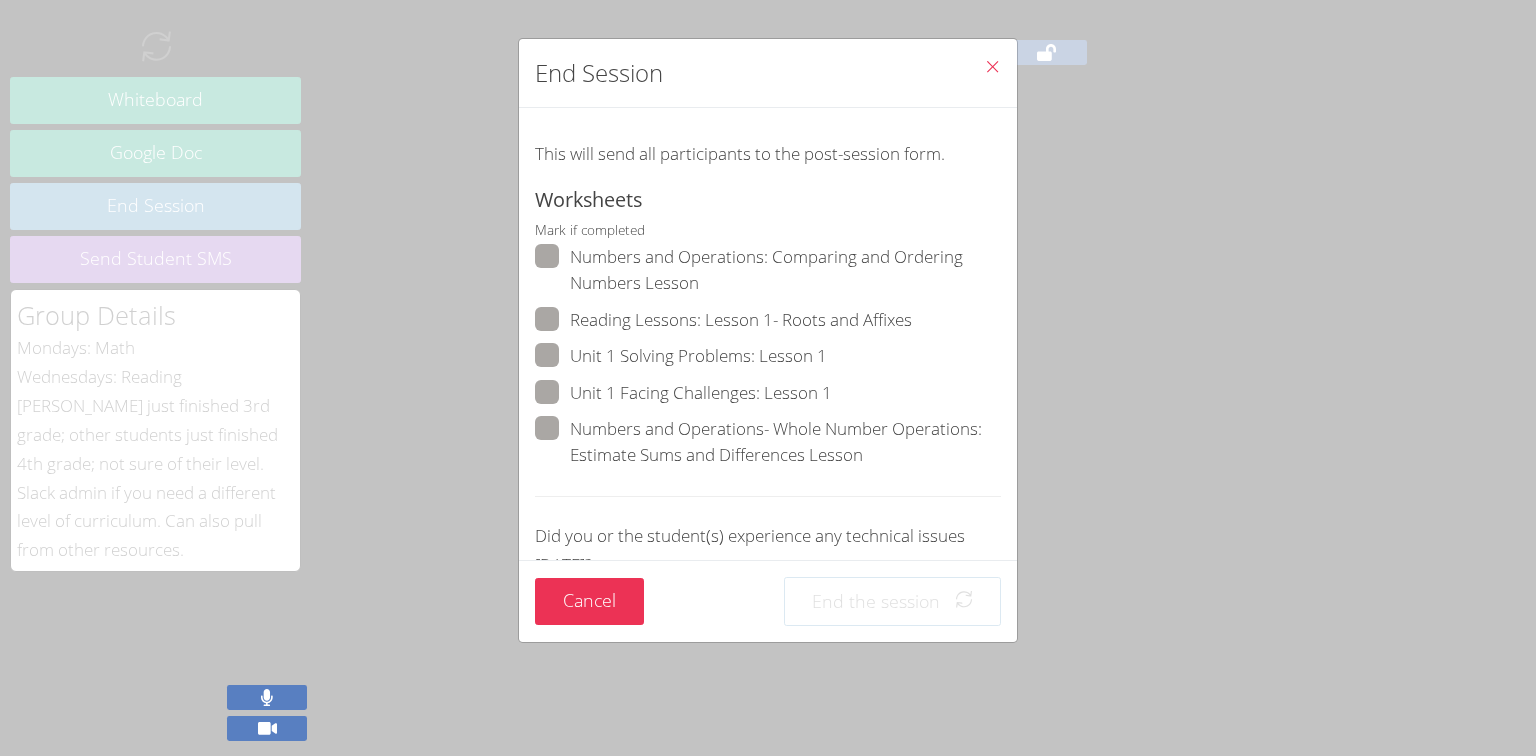 scroll, scrollTop: 400, scrollLeft: 0, axis: vertical 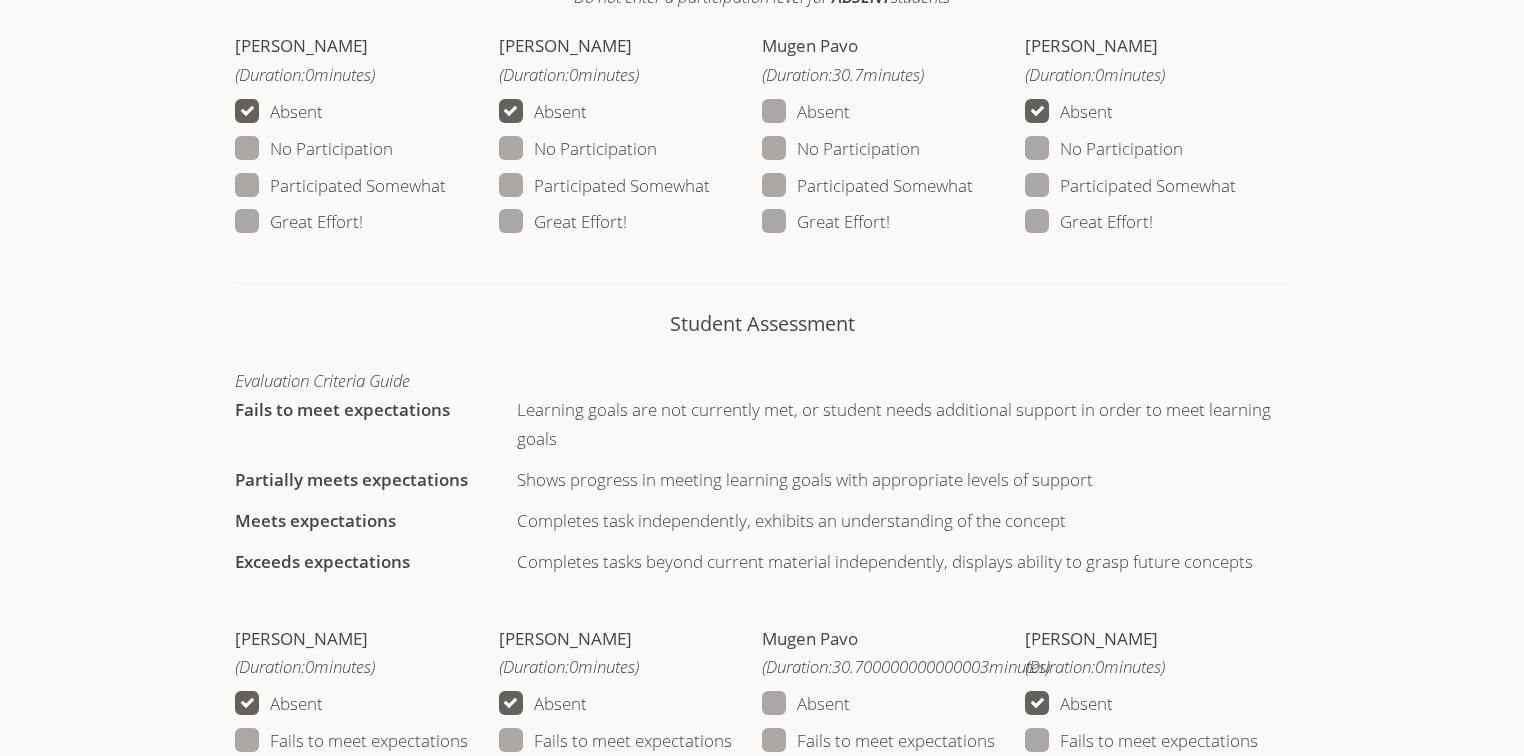 click on "Great Effort!" at bounding box center [826, 222] 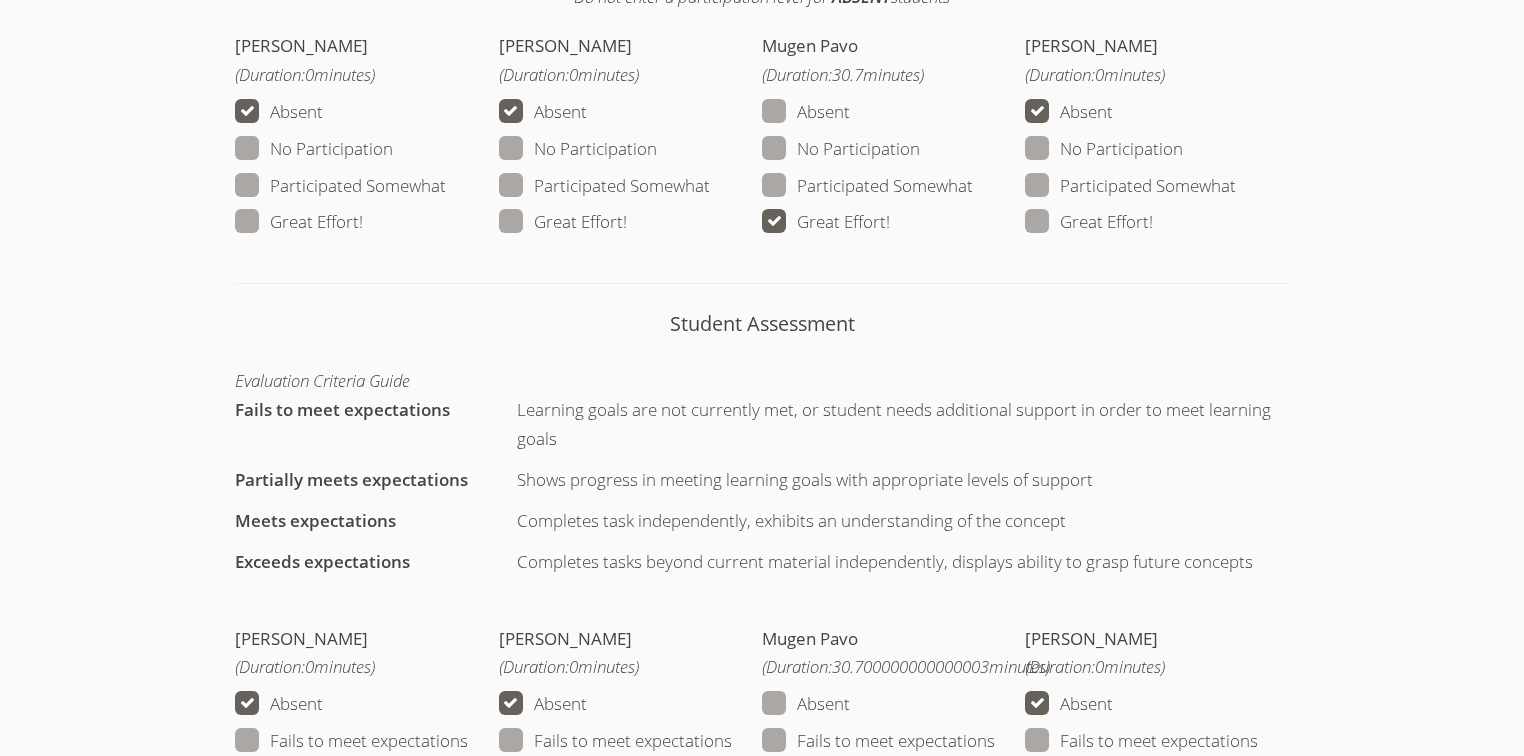 scroll, scrollTop: 2080, scrollLeft: 0, axis: vertical 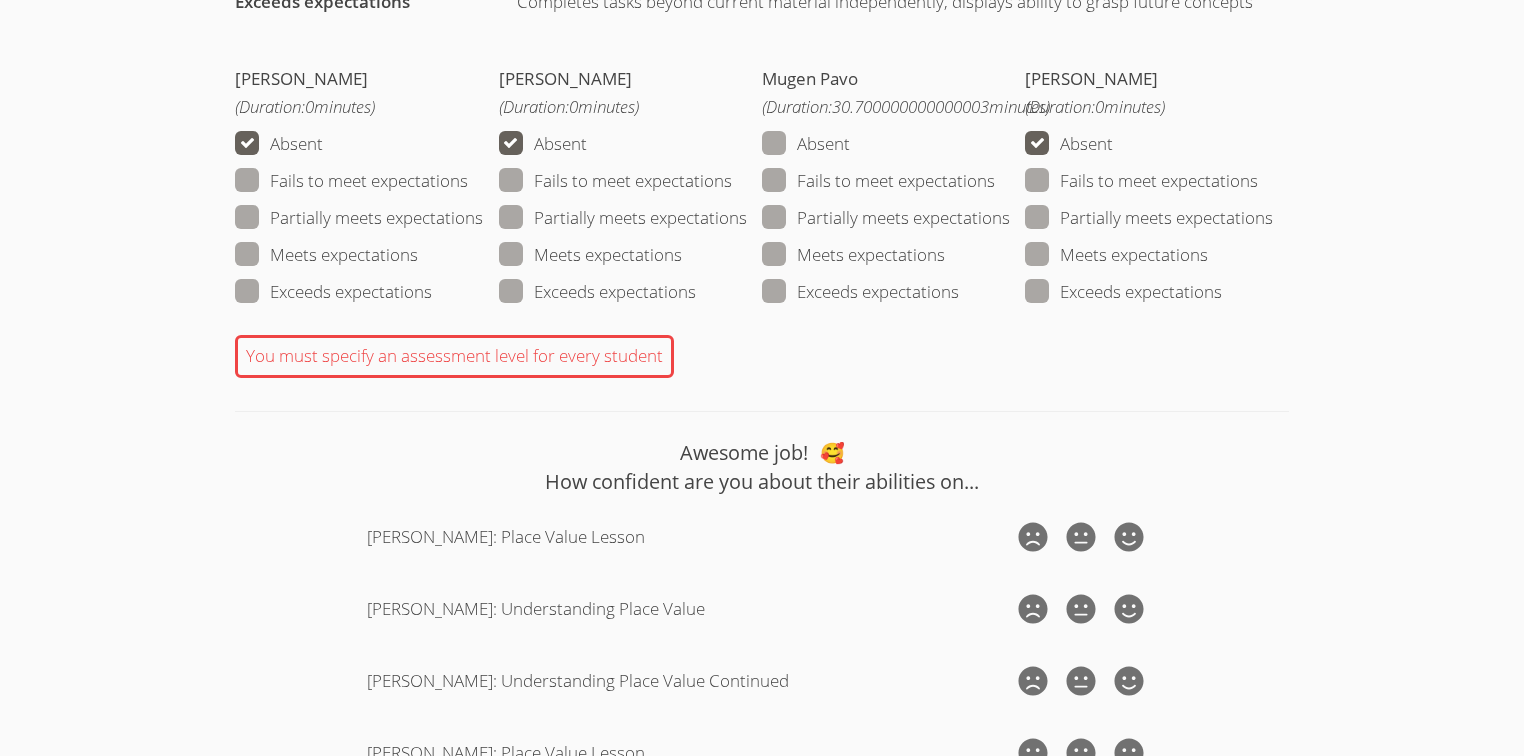 click on "Meets expectations" at bounding box center [853, 255] 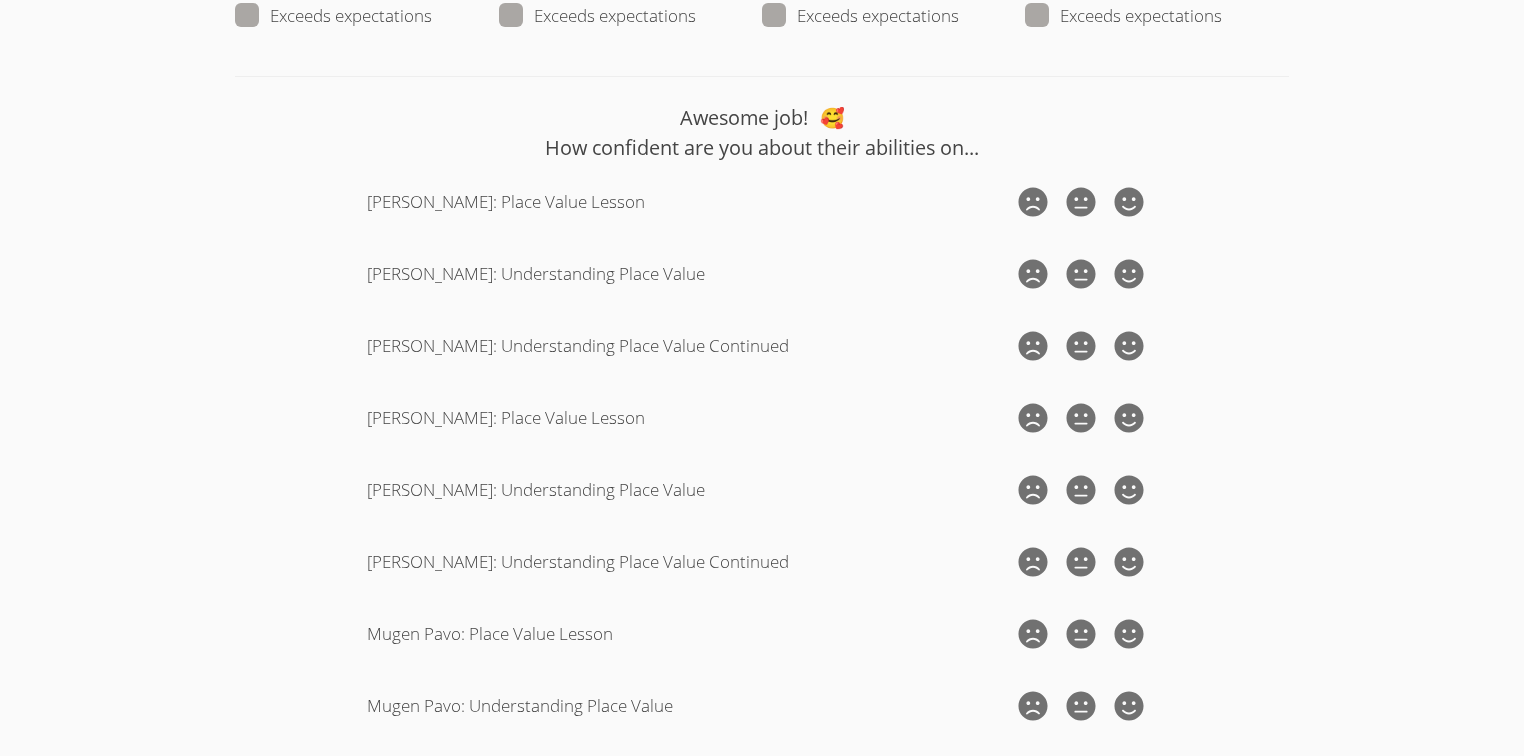 scroll, scrollTop: 2400, scrollLeft: 0, axis: vertical 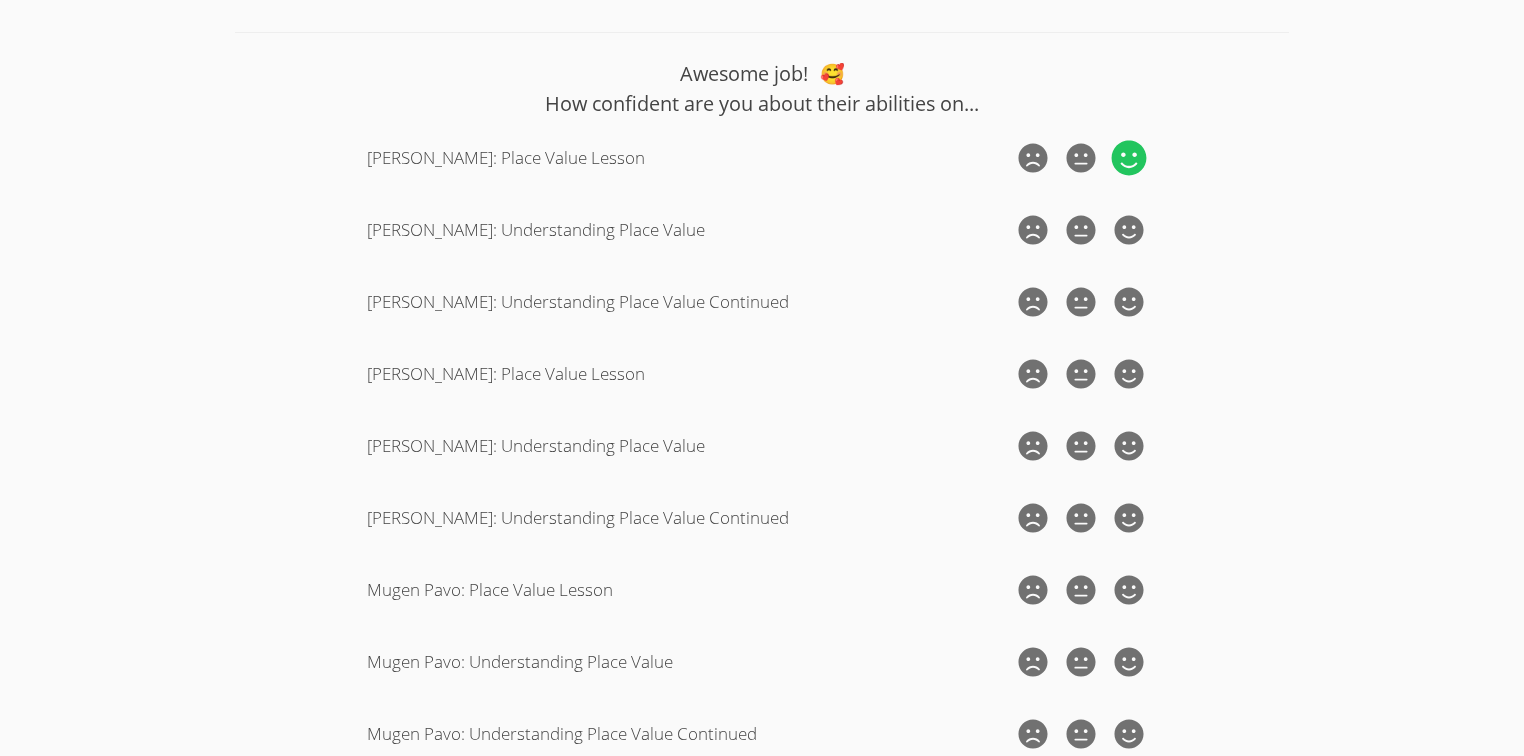 click 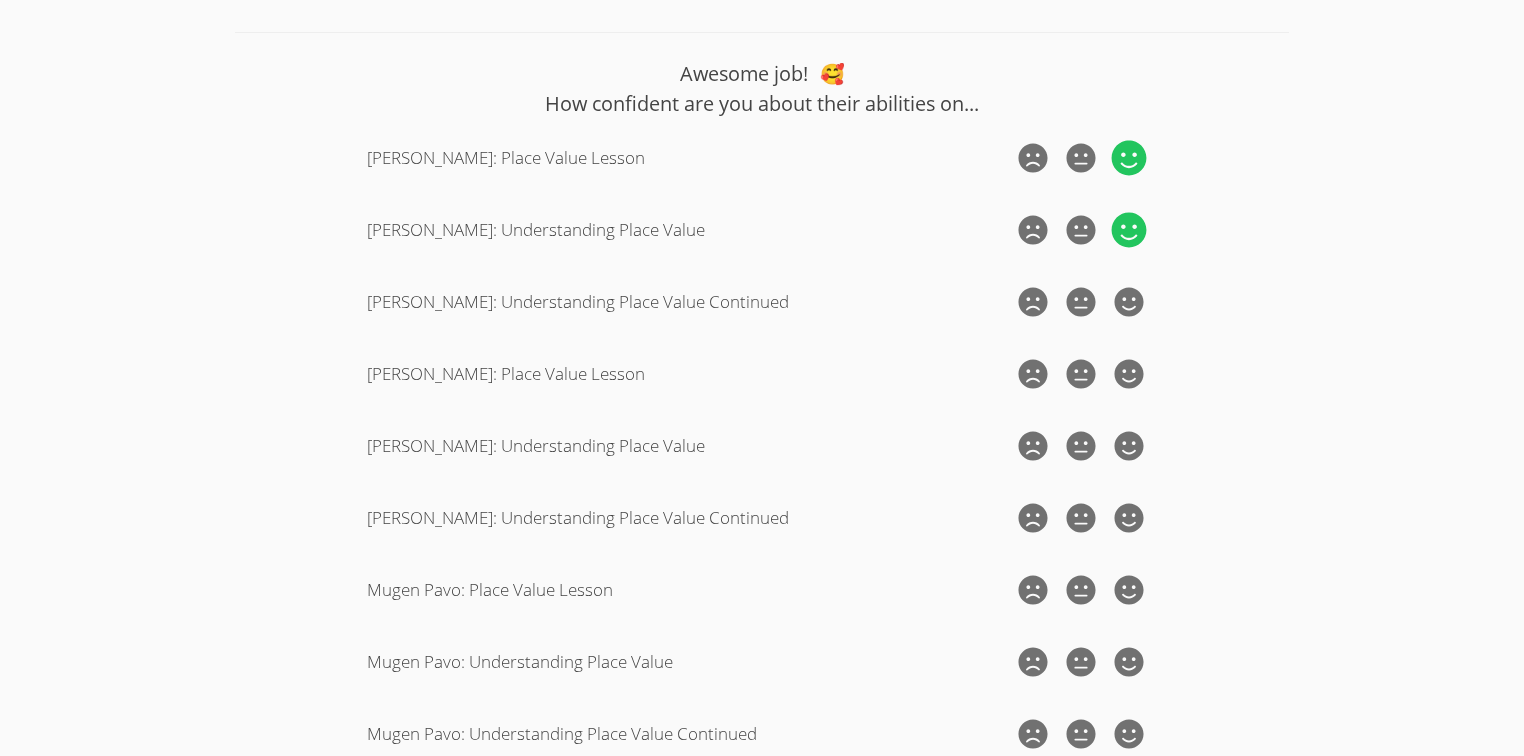 click 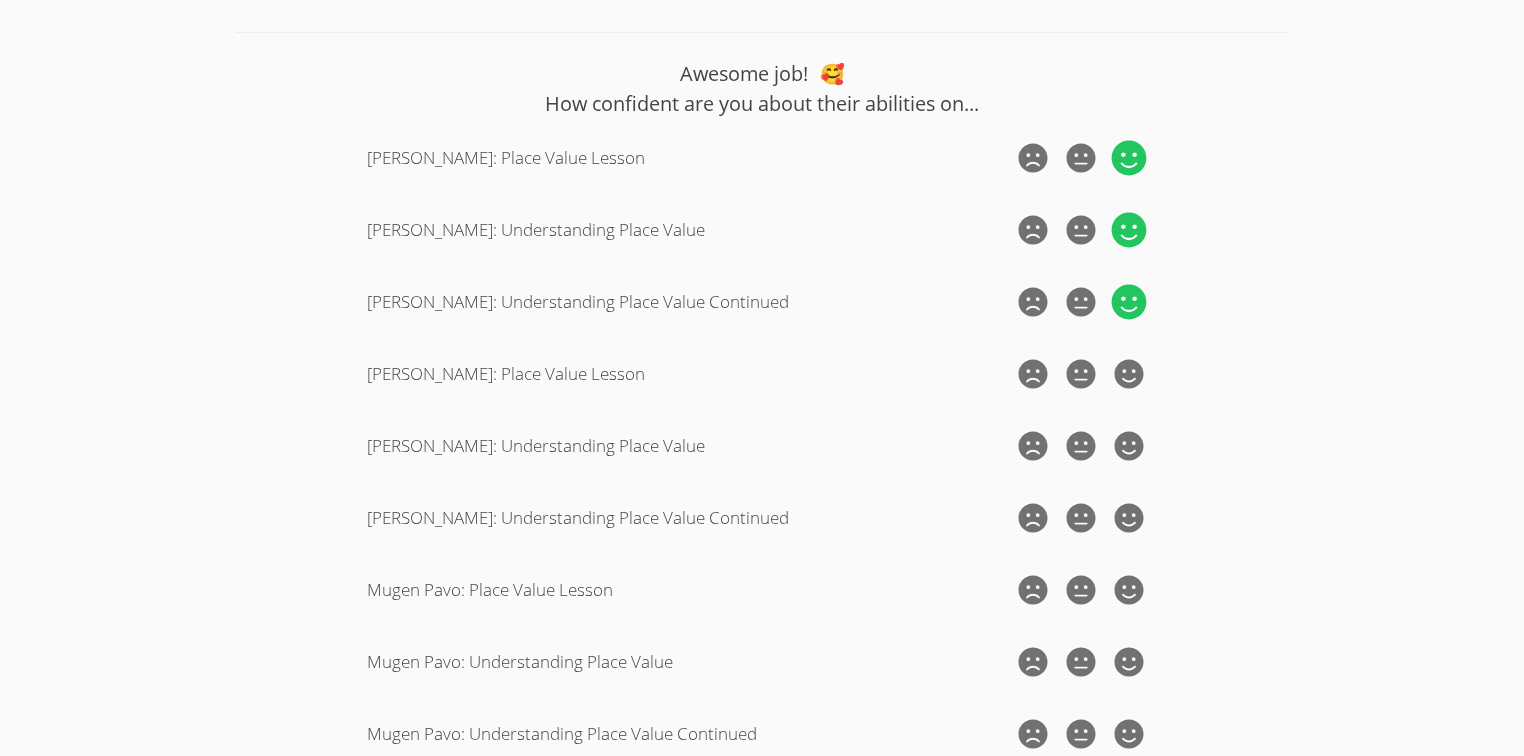 click 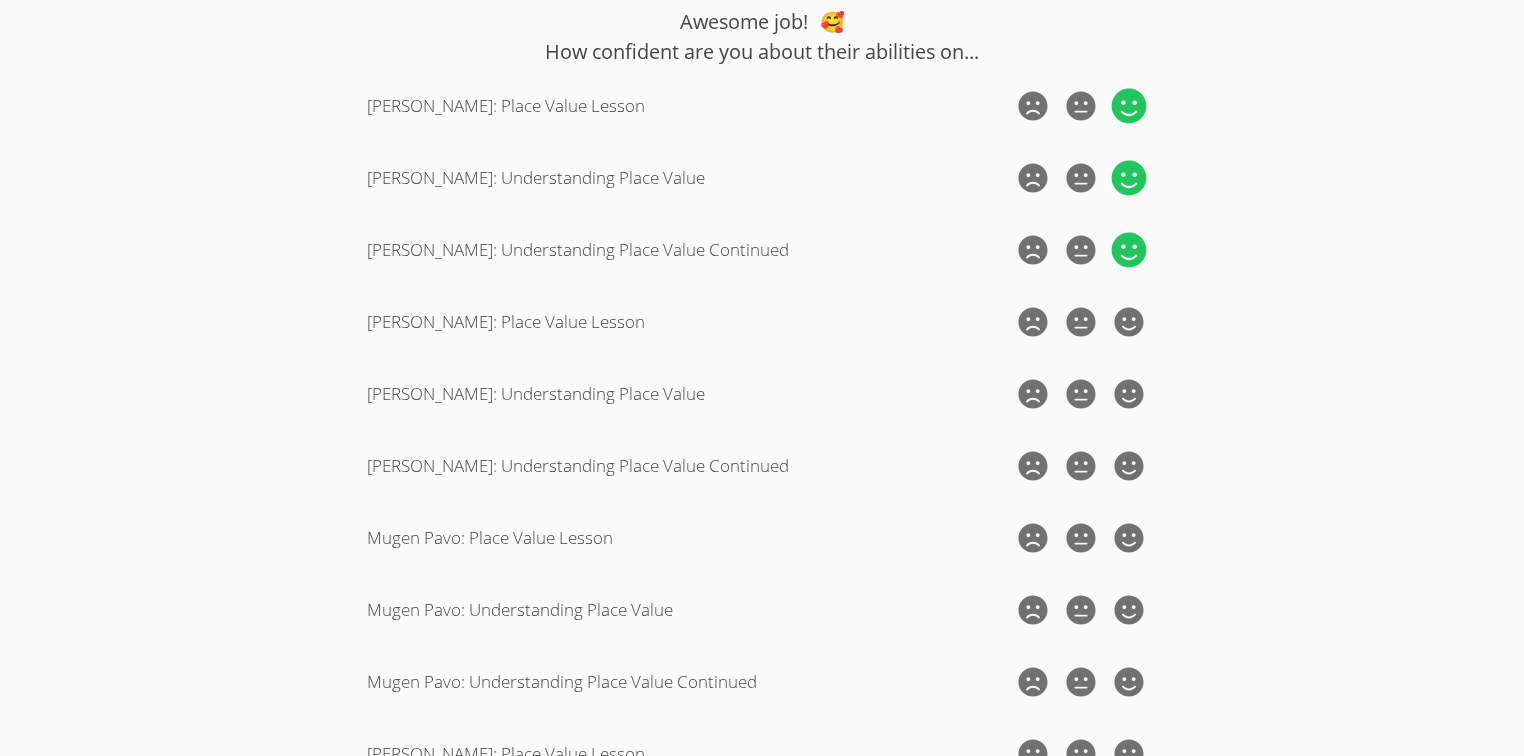 scroll, scrollTop: 2480, scrollLeft: 0, axis: vertical 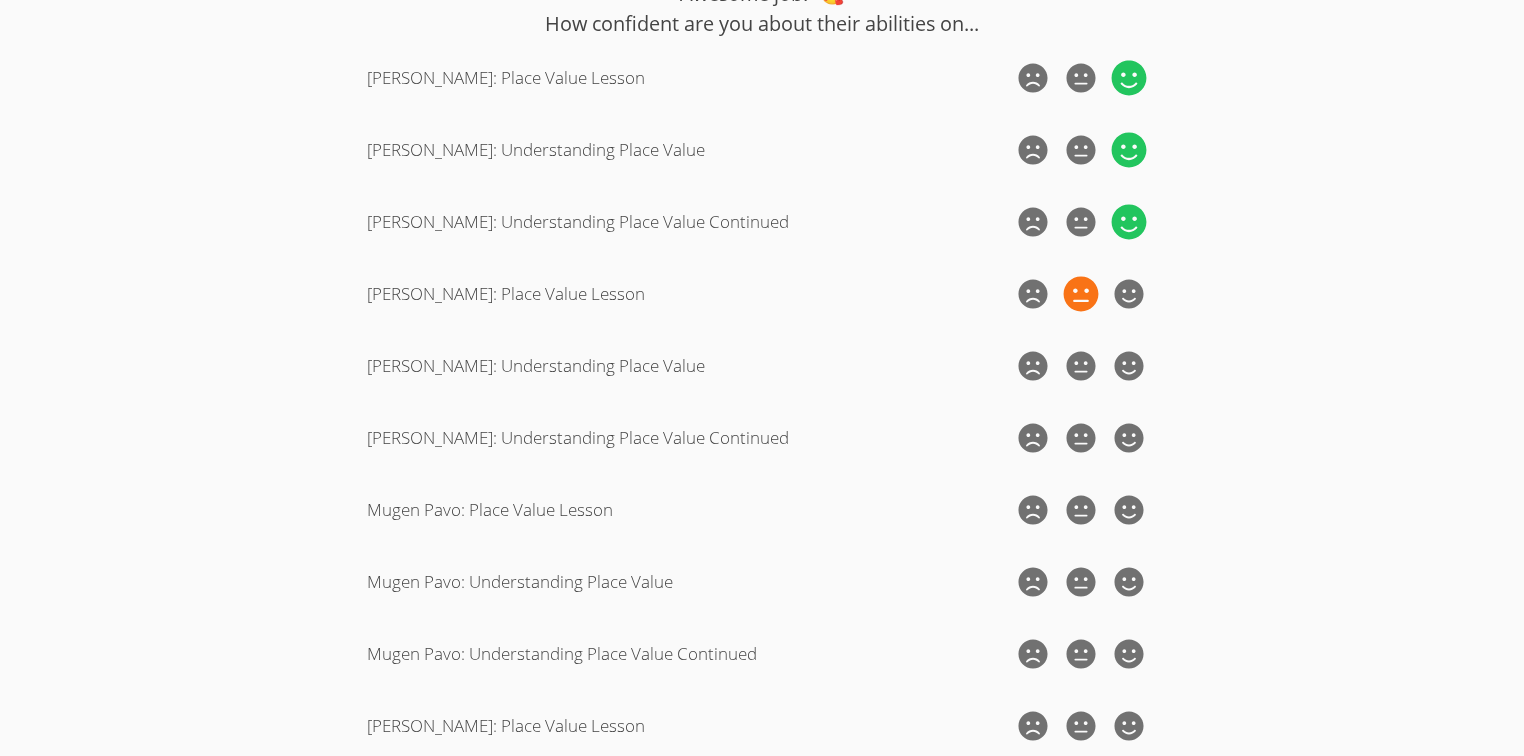 click 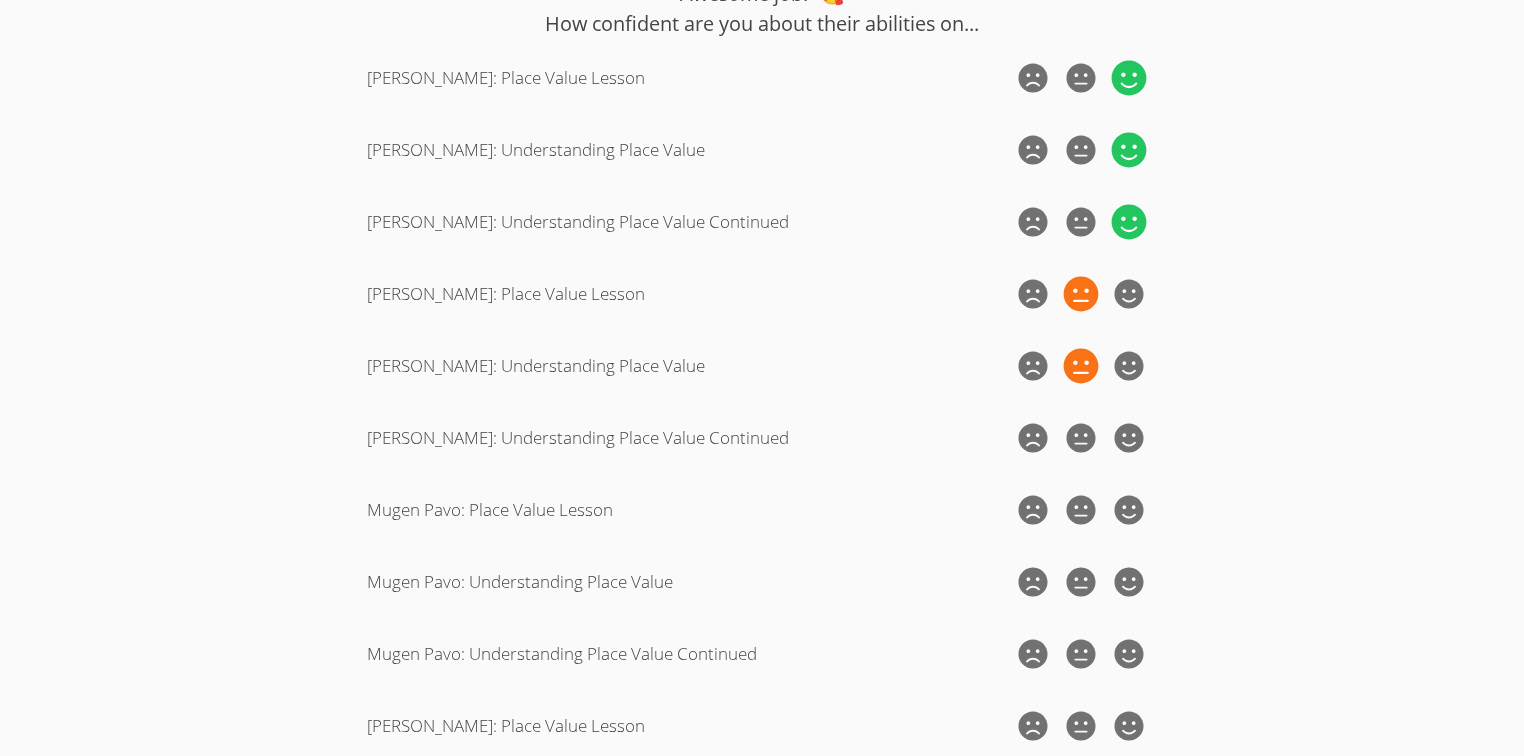 click 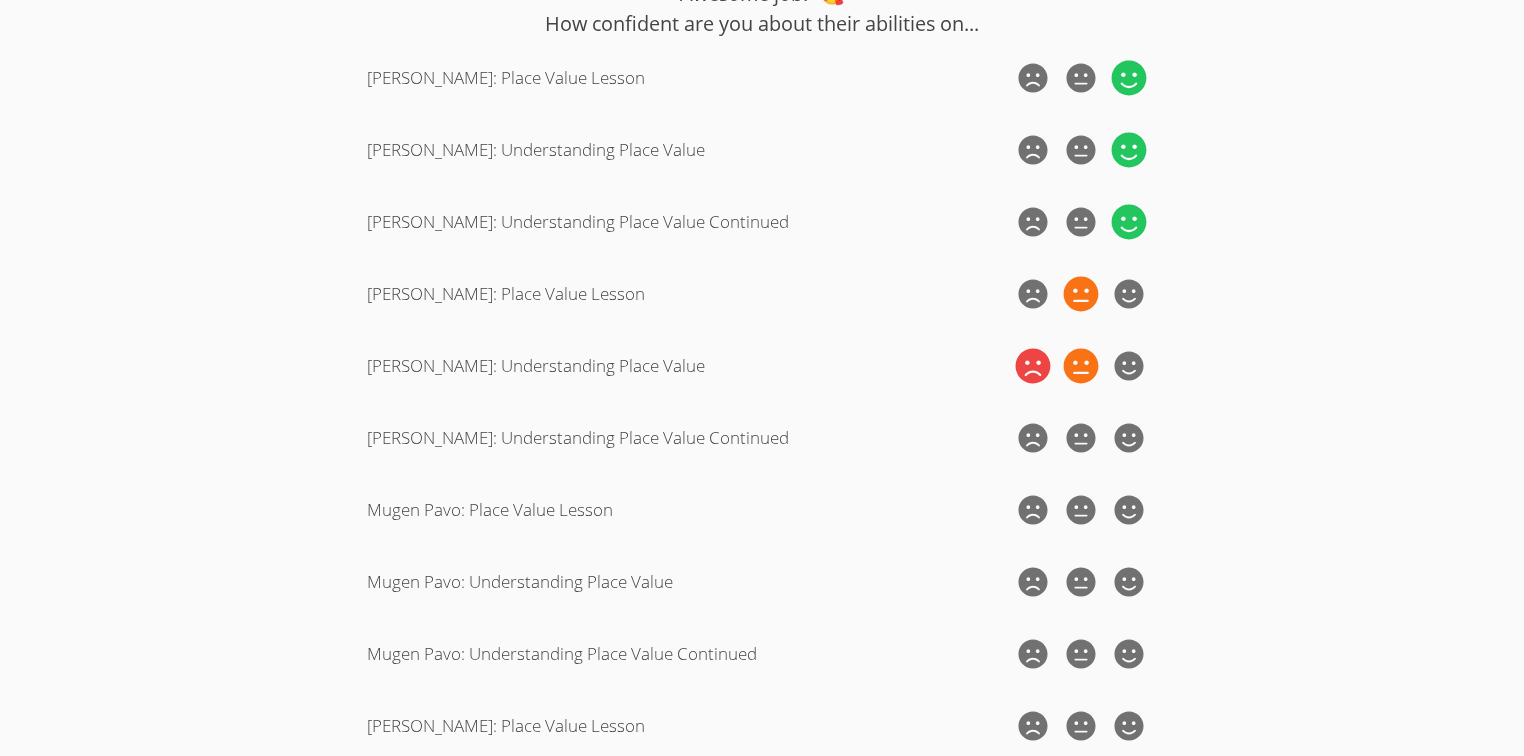 click 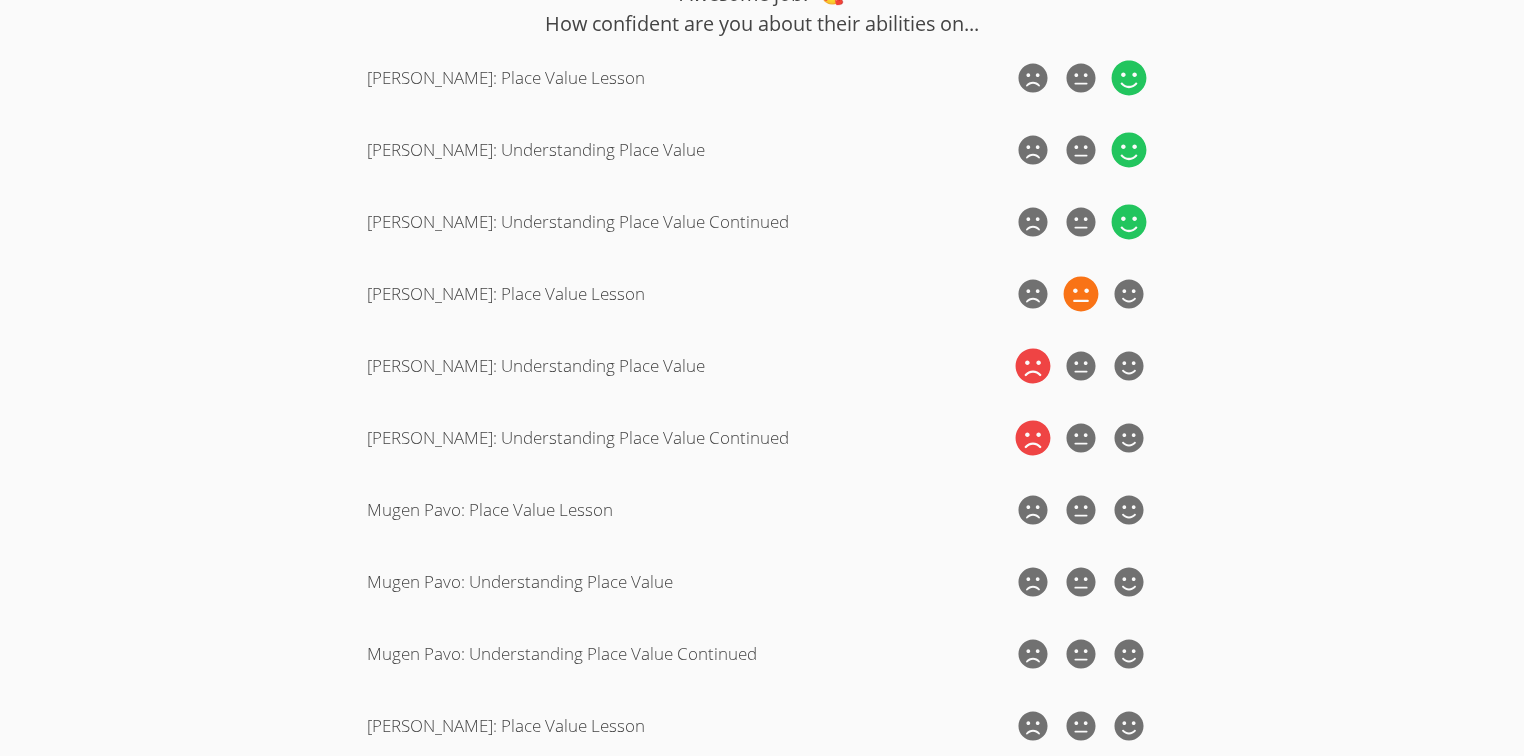 click 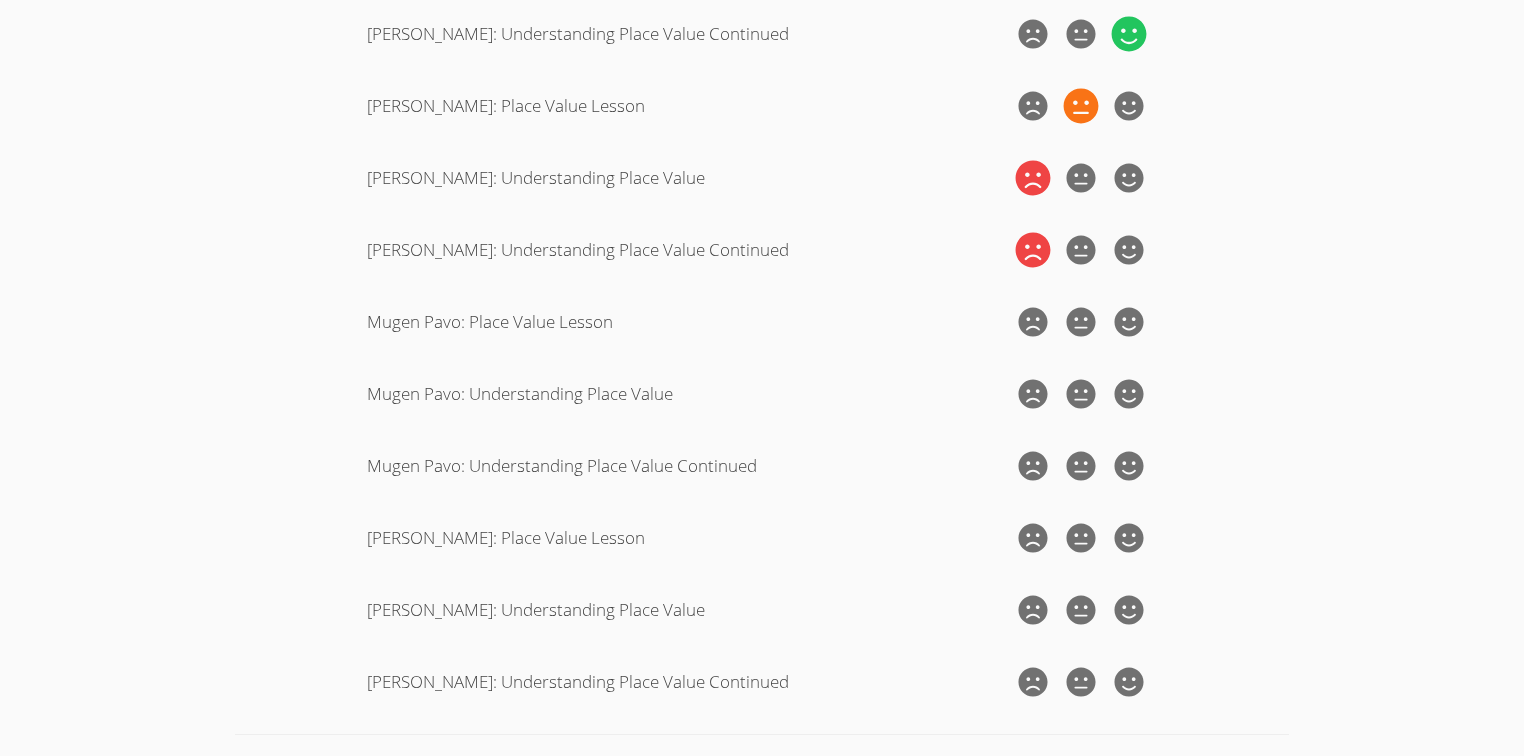 scroll, scrollTop: 2720, scrollLeft: 0, axis: vertical 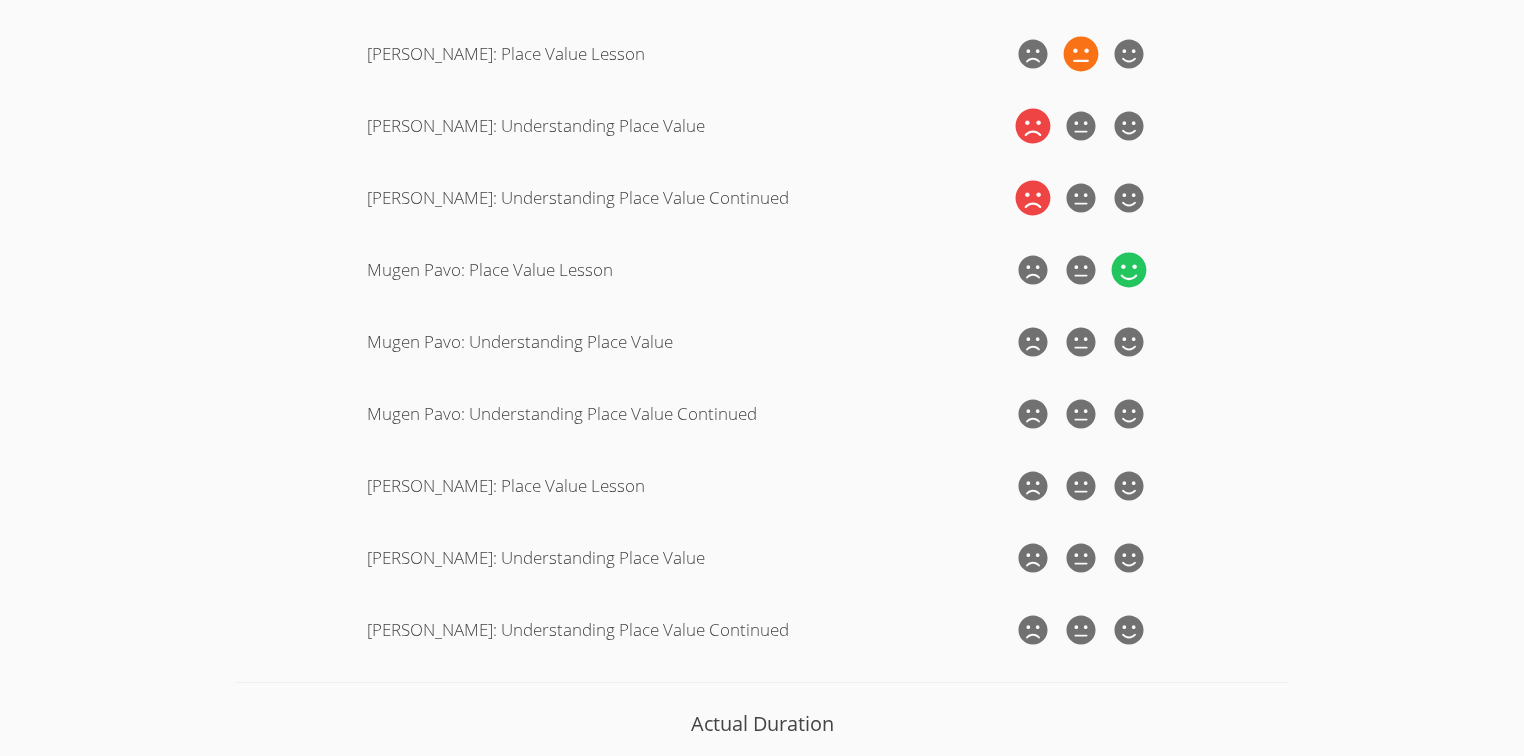 click 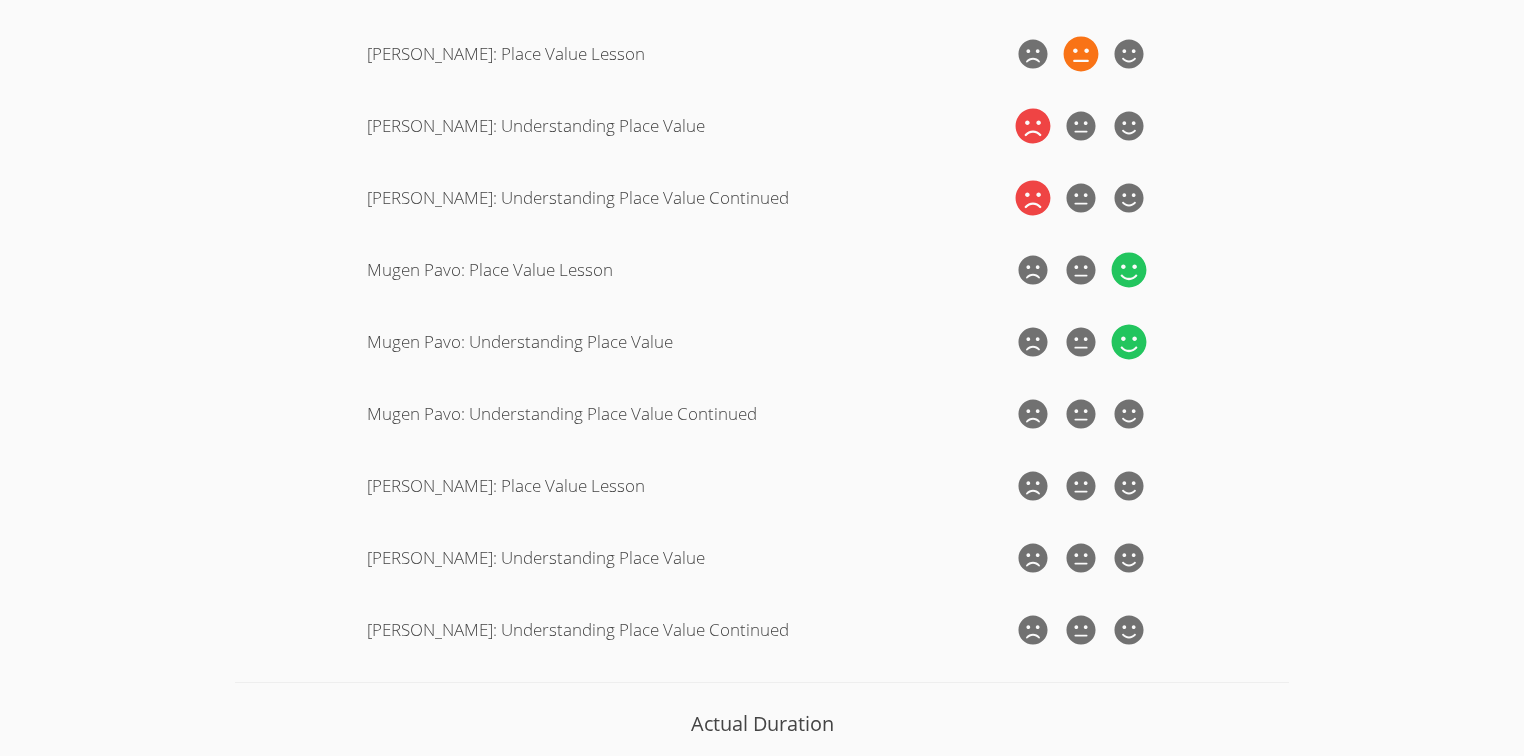 click at bounding box center [1129, 342] 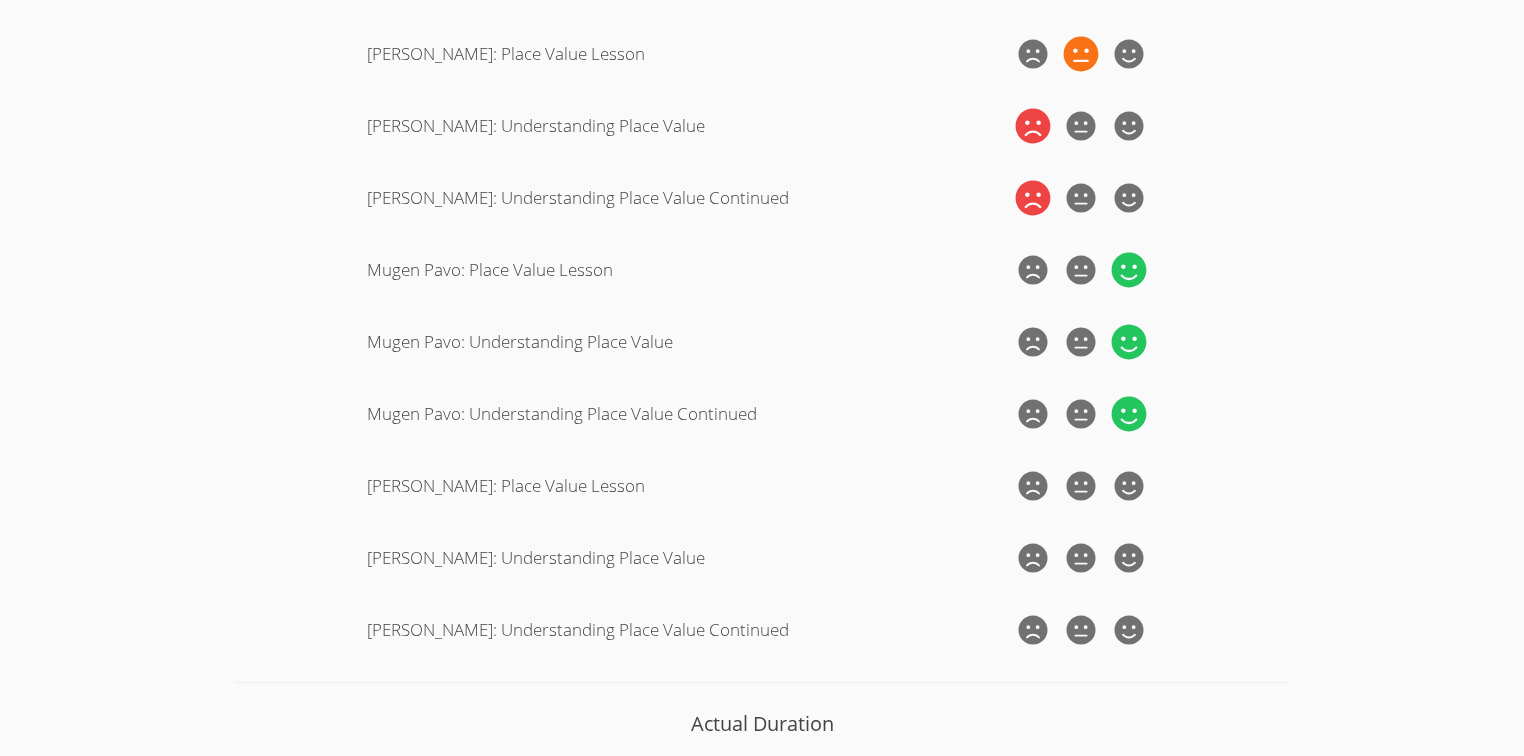 click 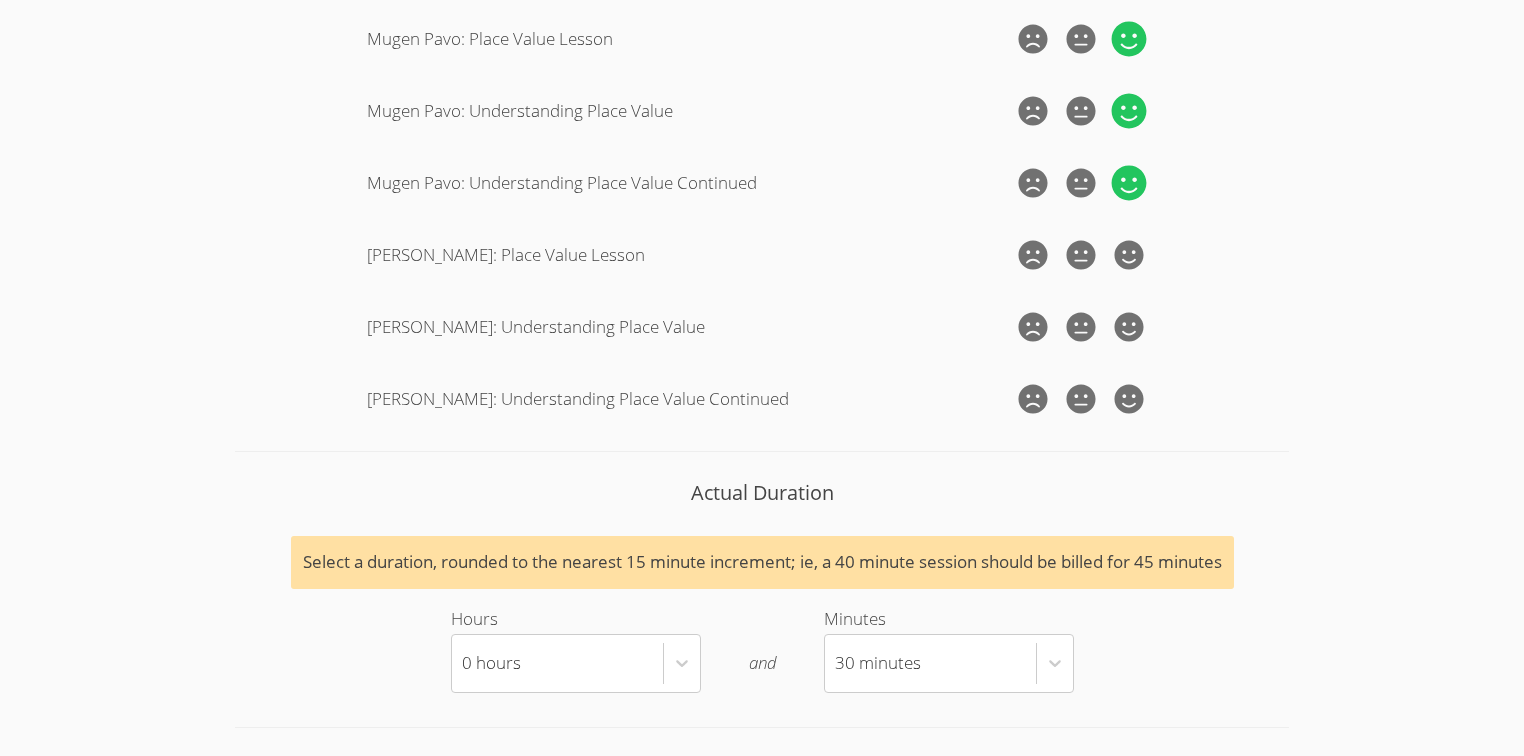 scroll, scrollTop: 2960, scrollLeft: 0, axis: vertical 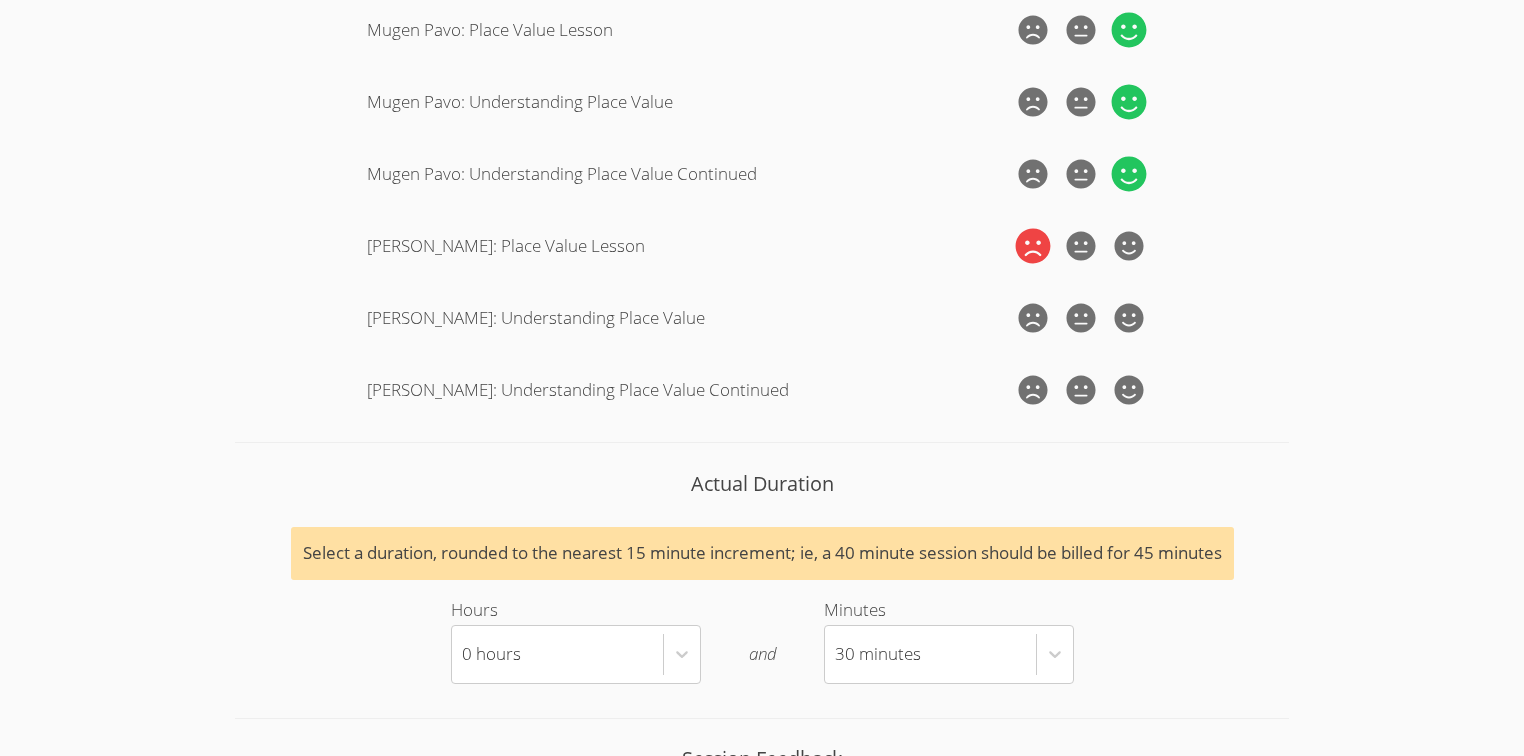 drag, startPoint x: 1032, startPoint y: 285, endPoint x: 1024, endPoint y: 367, distance: 82.38932 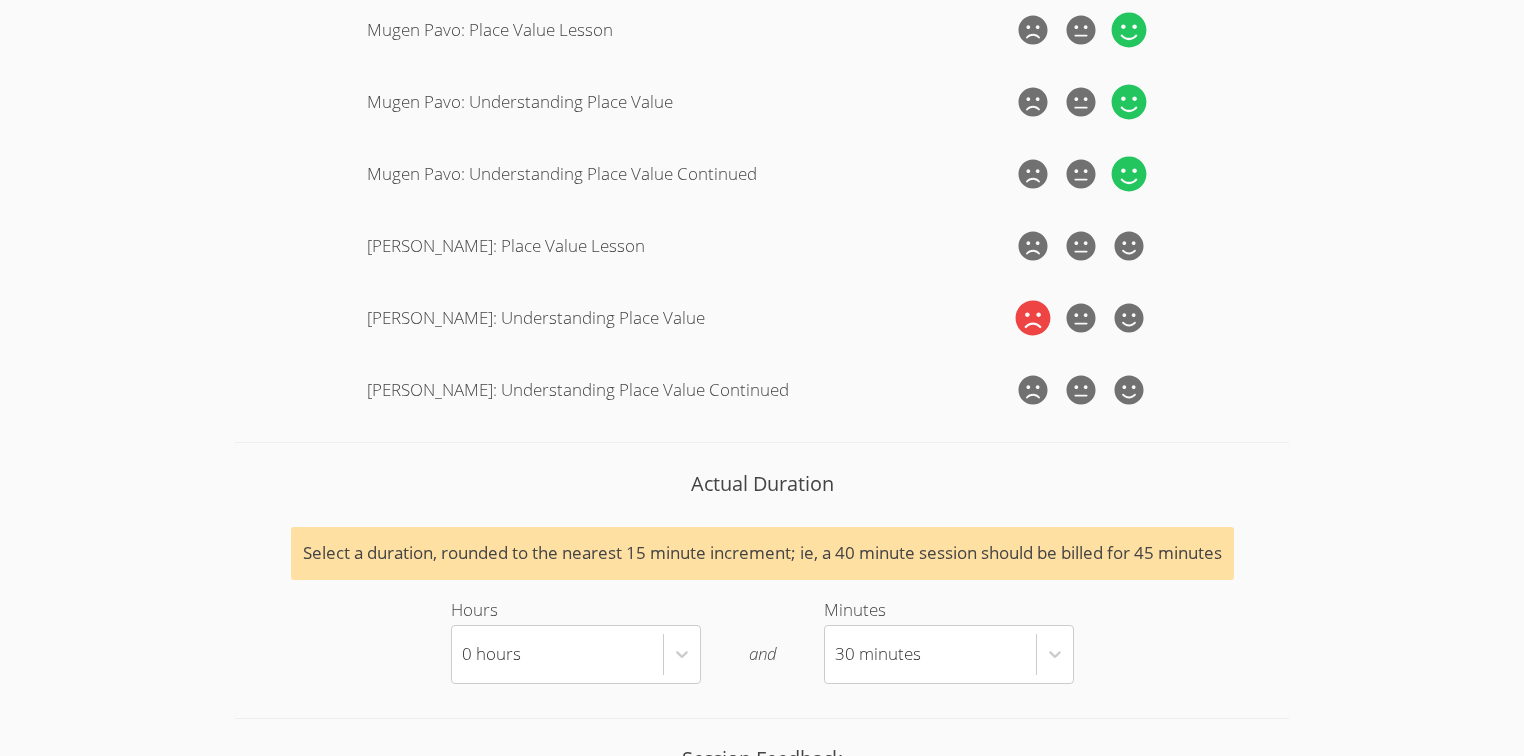 click 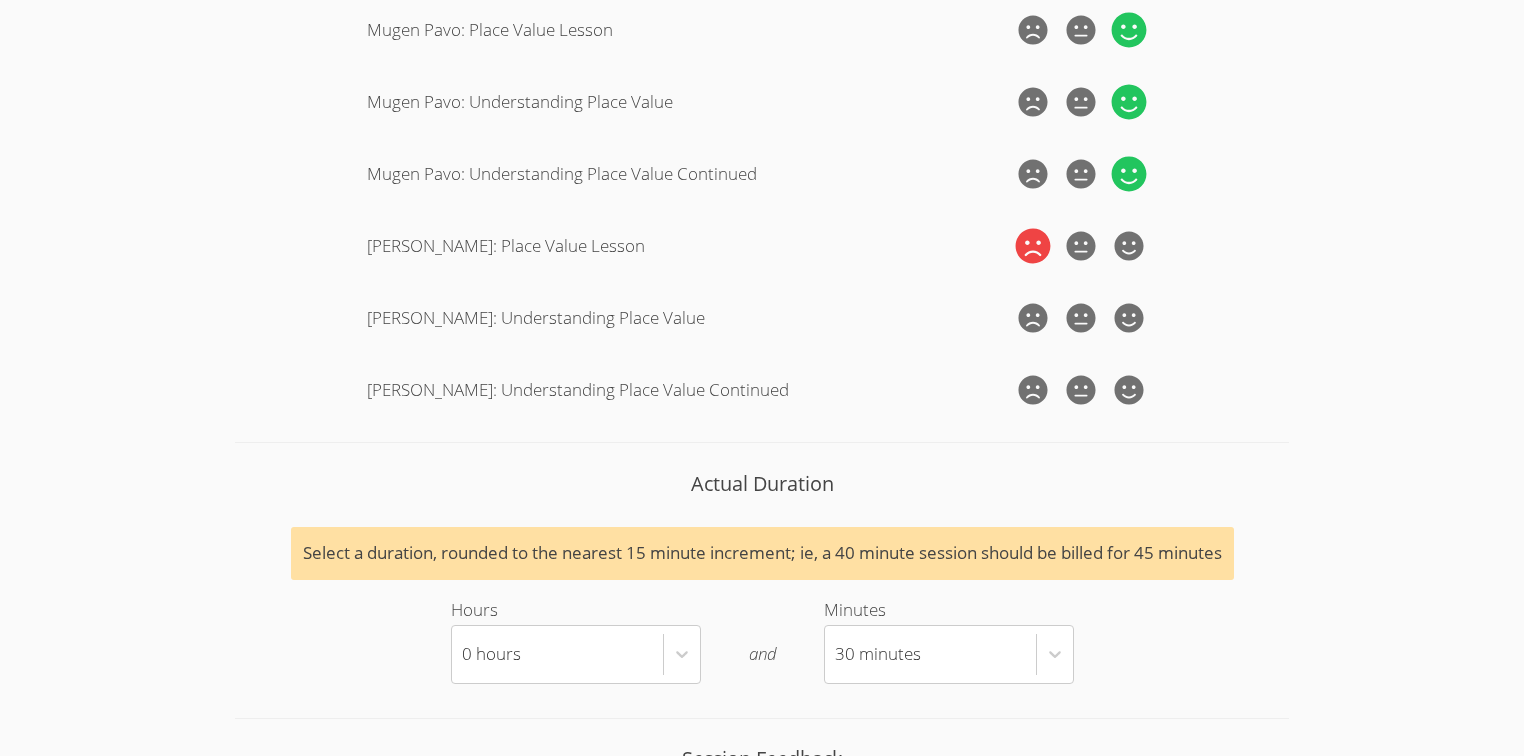 click on "Awesome job! 🥰 How confident are you about their abilities on... Chace Garcia: Place Value Lesson  Chace Garcia: Understanding Place Value  Chace Garcia: Understanding Place Value Continued Derick Taira: Place Value Lesson  Derick Taira: Understanding Place Value  Derick Taira: Understanding Place Value Continued Mugen Pavo: Place Value Lesson  Mugen Pavo: Understanding Place Value  Mugen Pavo: Understanding Place Value Continued Naomi Lopez: Place Value Lesson  Naomi Lopez: Understanding Place Value  Naomi Lopez: Understanding Place Value Continued" at bounding box center [761, -45] 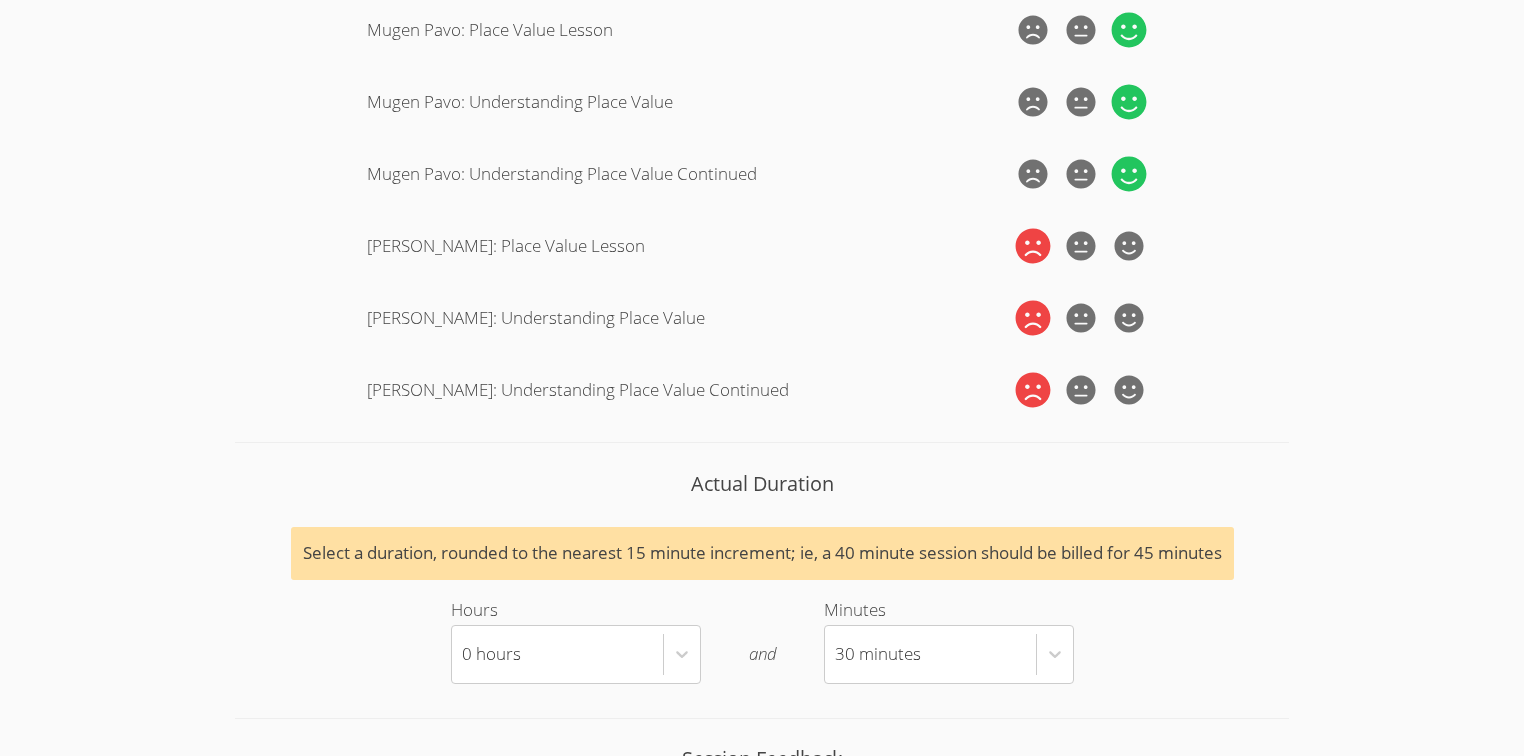 click 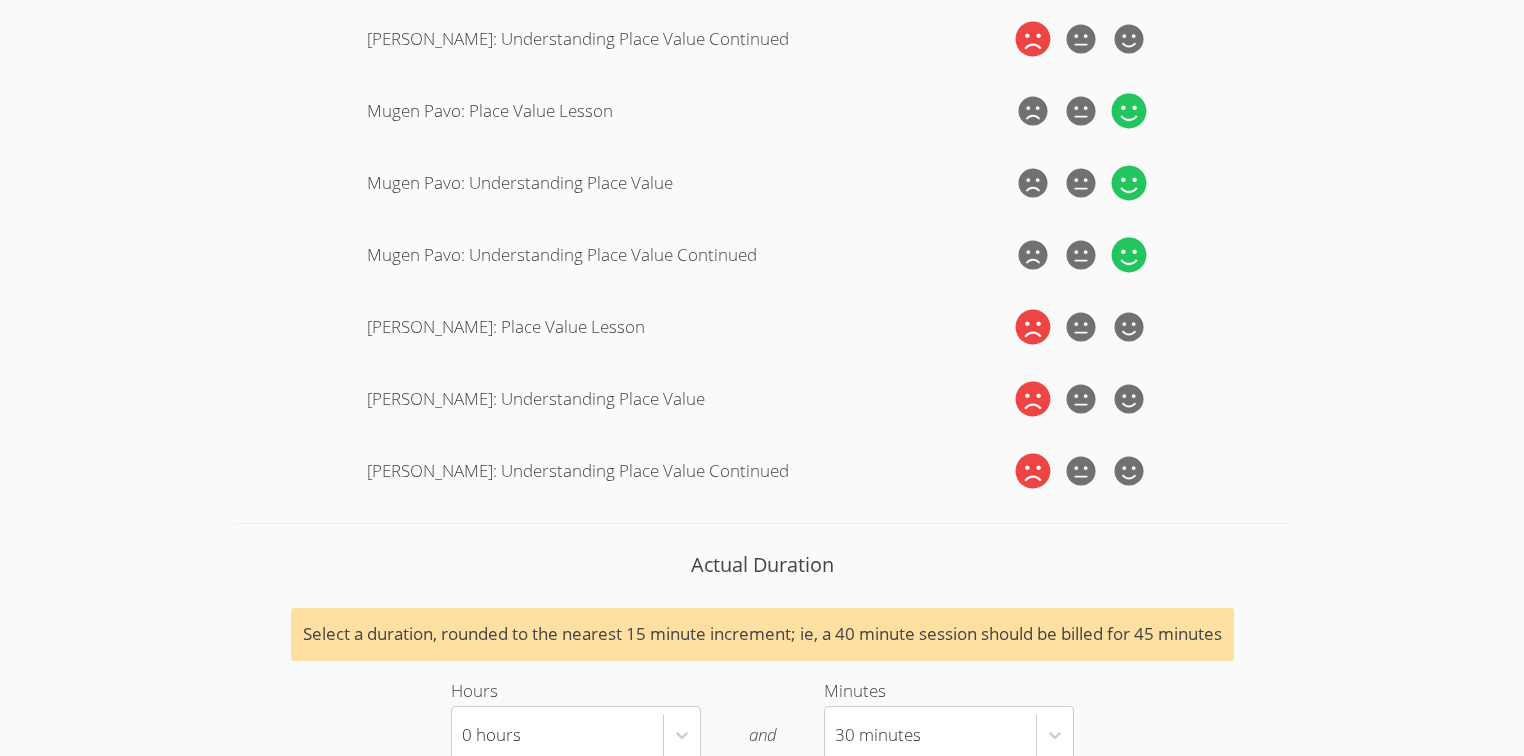 scroll, scrollTop: 2880, scrollLeft: 0, axis: vertical 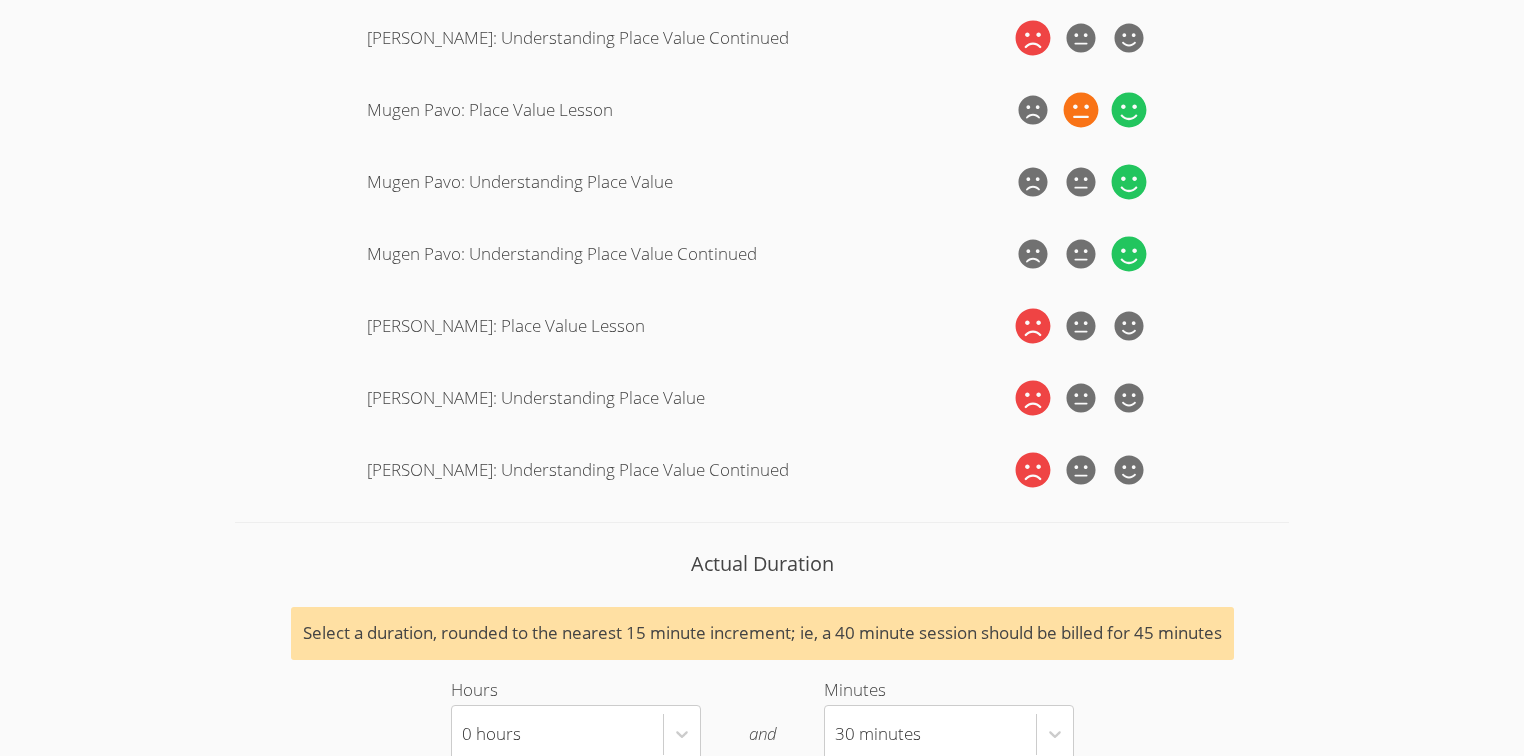 click 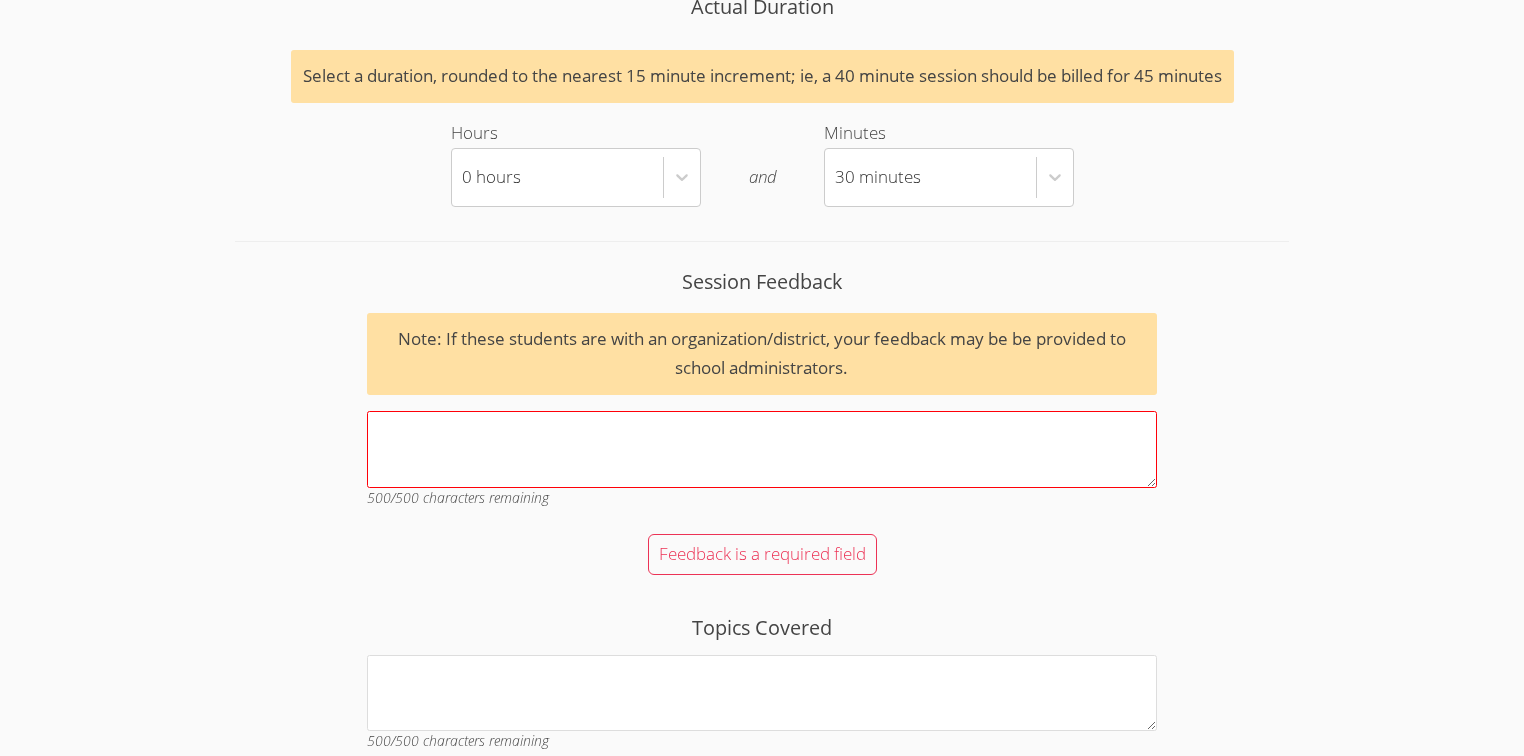 scroll, scrollTop: 3520, scrollLeft: 0, axis: vertical 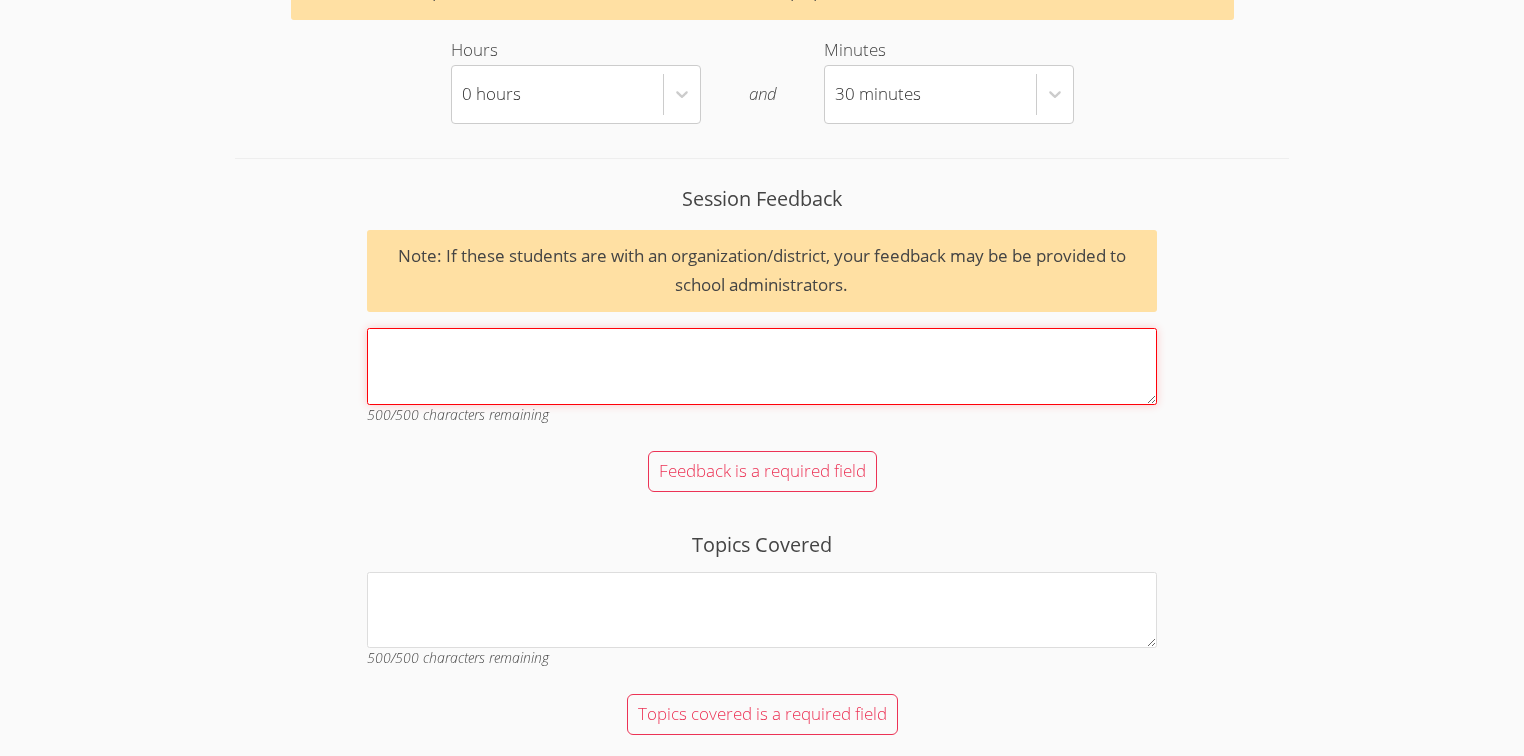click on "Session Feedback Note: If these students are with an organization/district, your feedback may be be provided to school administrators. 500 /500 characters remaining" at bounding box center (762, 366) 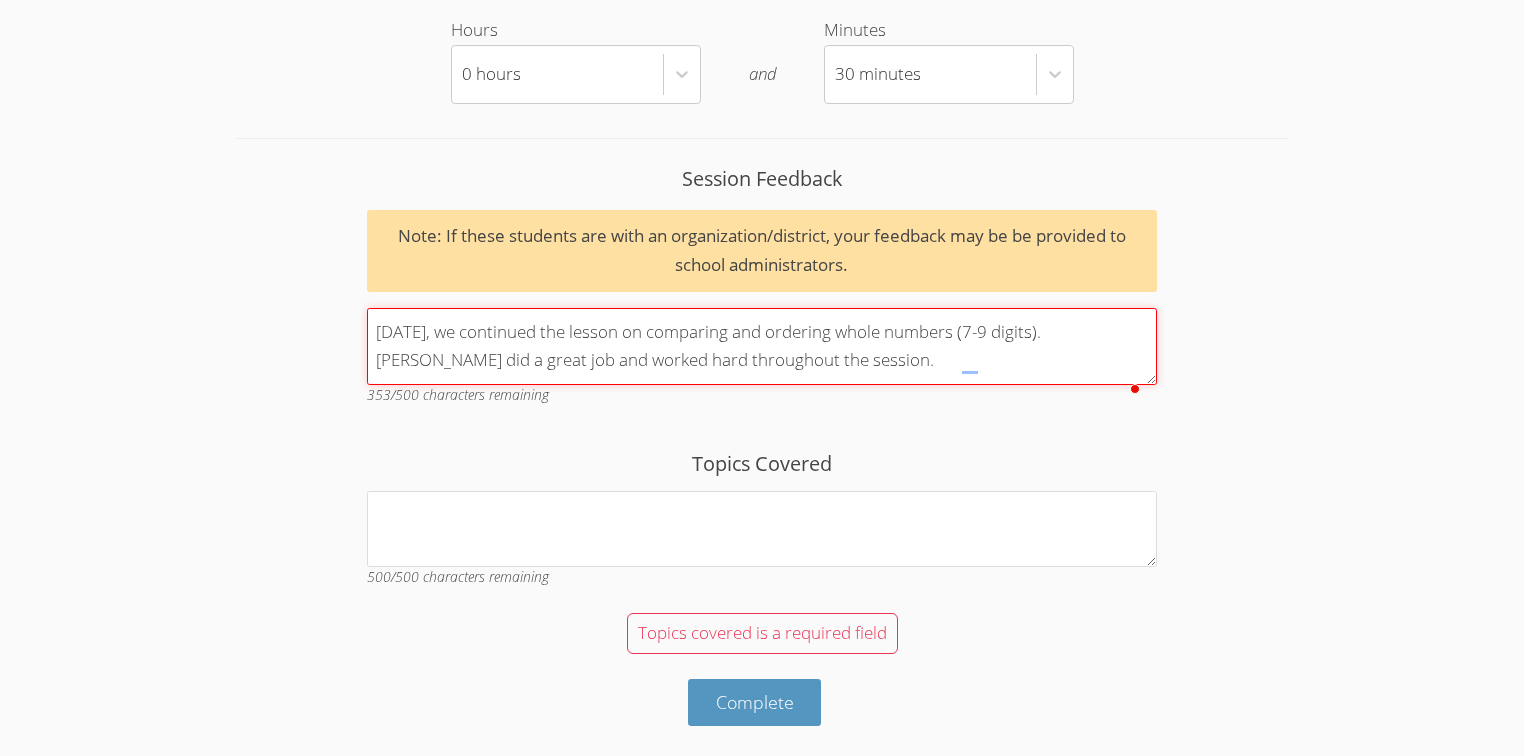 scroll, scrollTop: 3567, scrollLeft: 0, axis: vertical 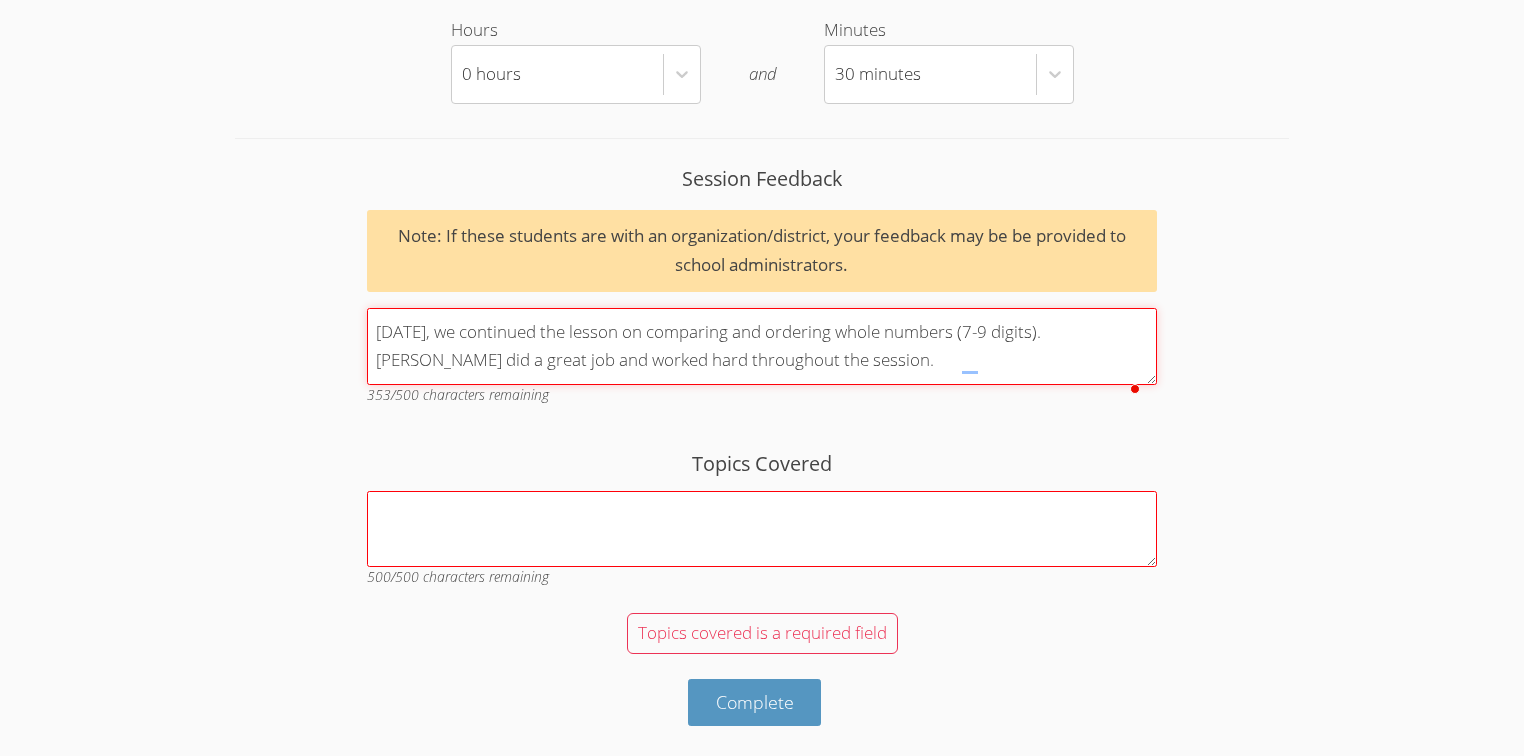 type on "Today, we continued the lesson on comparing and ordering whole numbers (7-9 digits). Mugen did a great job and worked hard throughout the session." 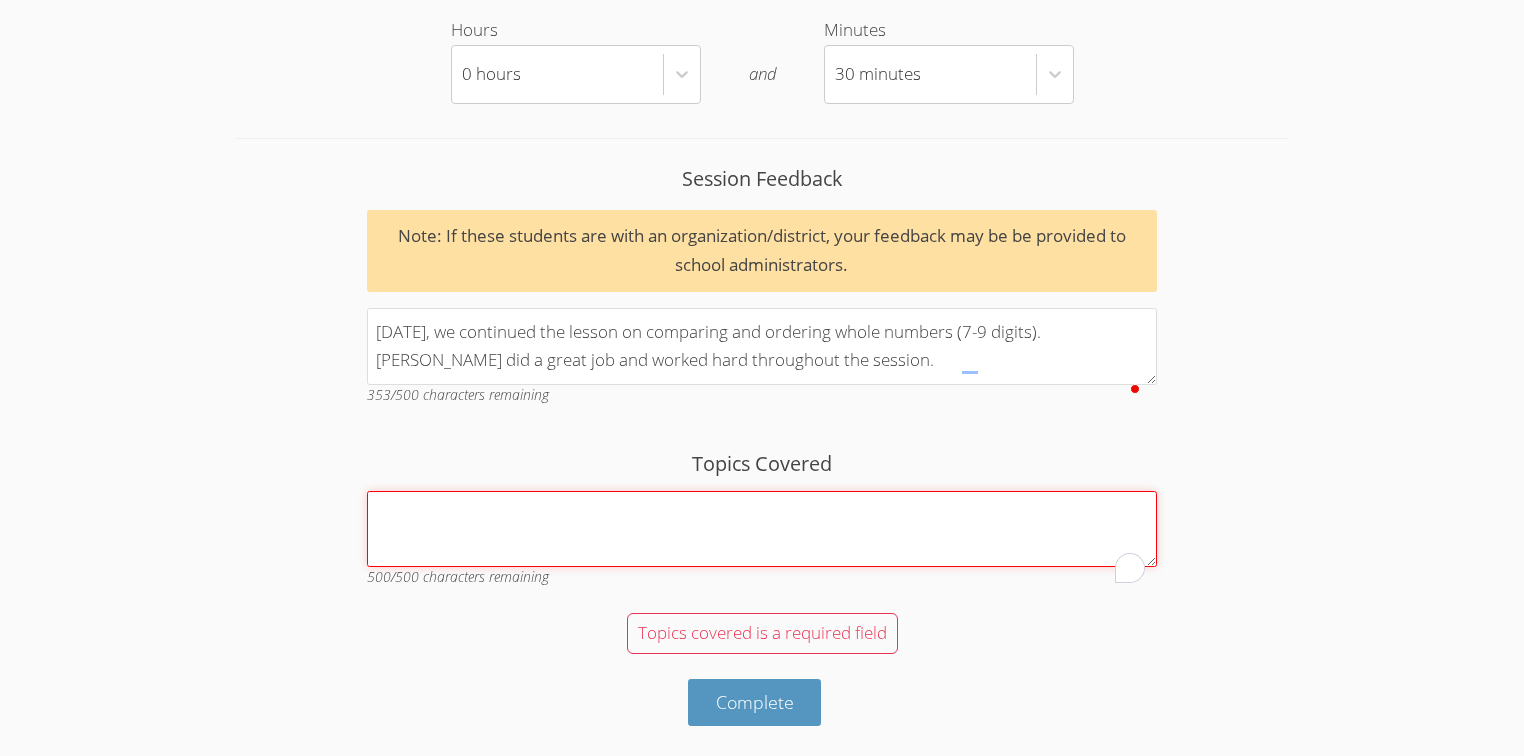 click on "Topics Covered" at bounding box center (762, 529) 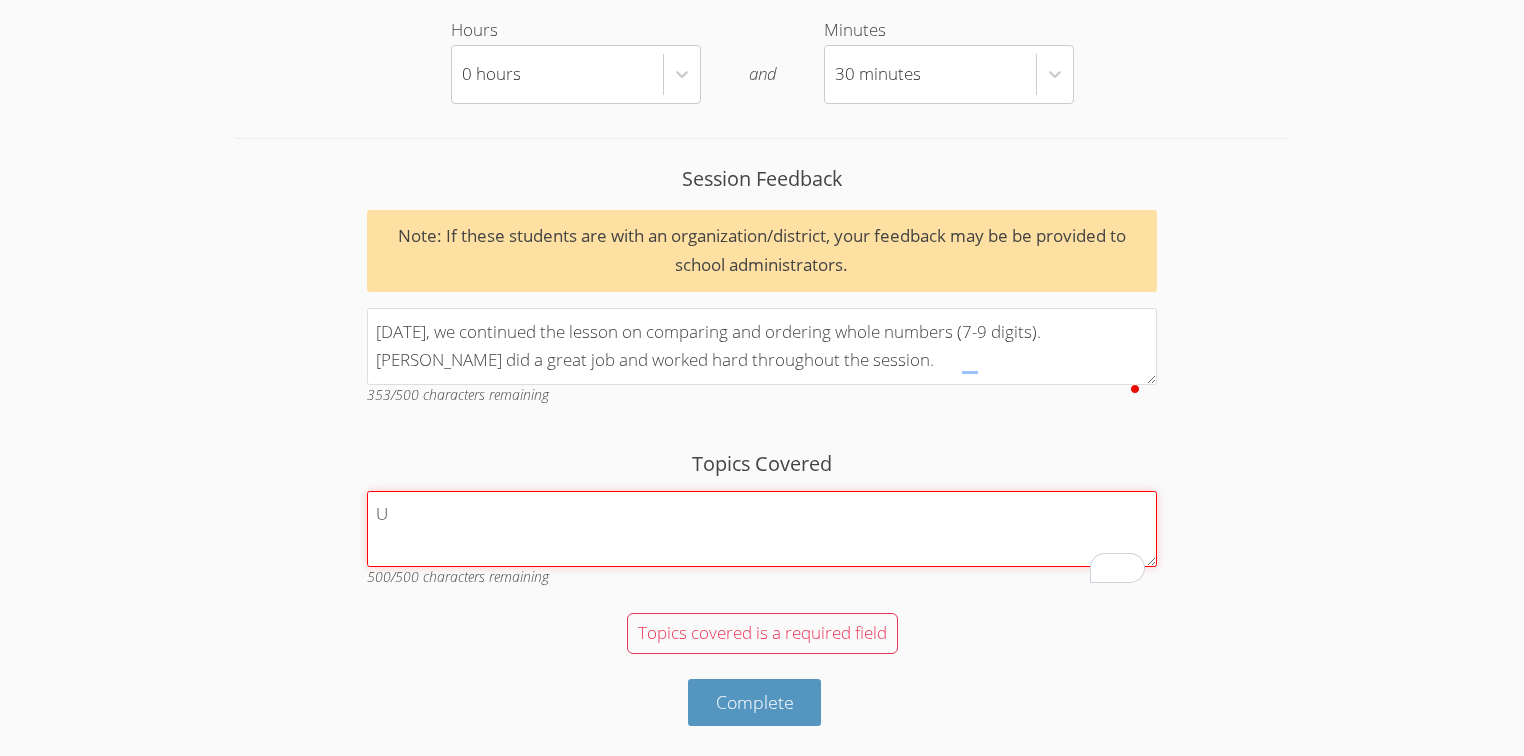 scroll, scrollTop: 3507, scrollLeft: 0, axis: vertical 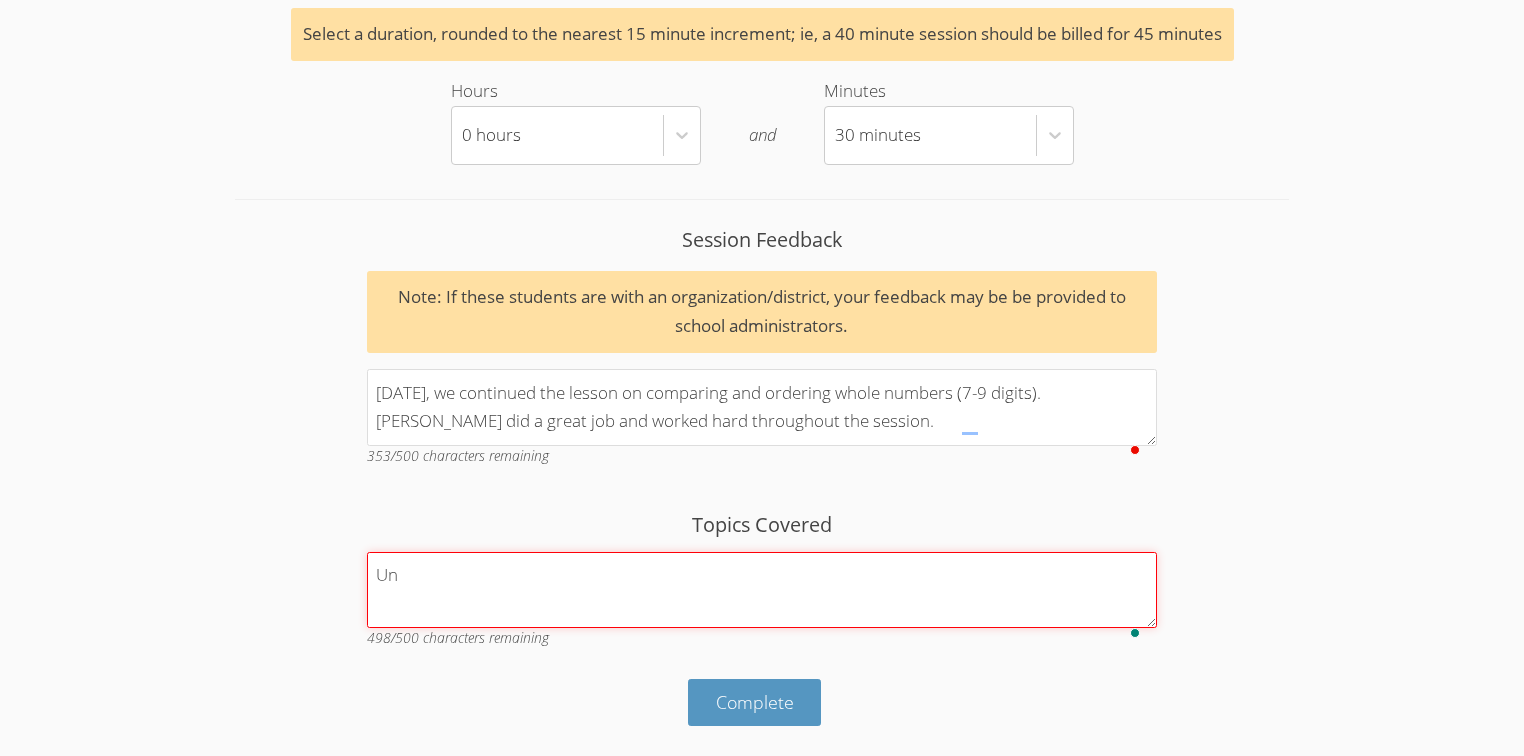 type on "U" 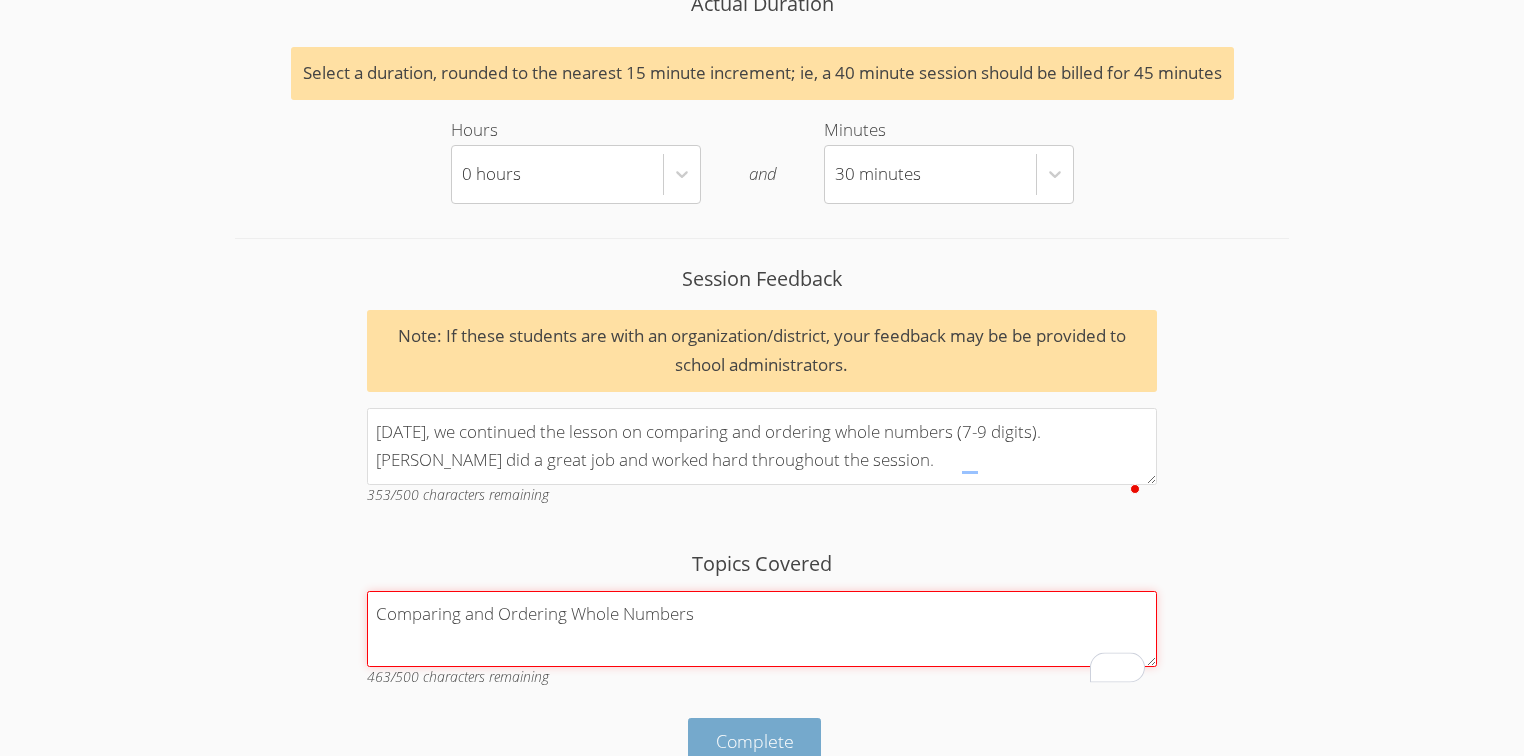 scroll, scrollTop: 3507, scrollLeft: 0, axis: vertical 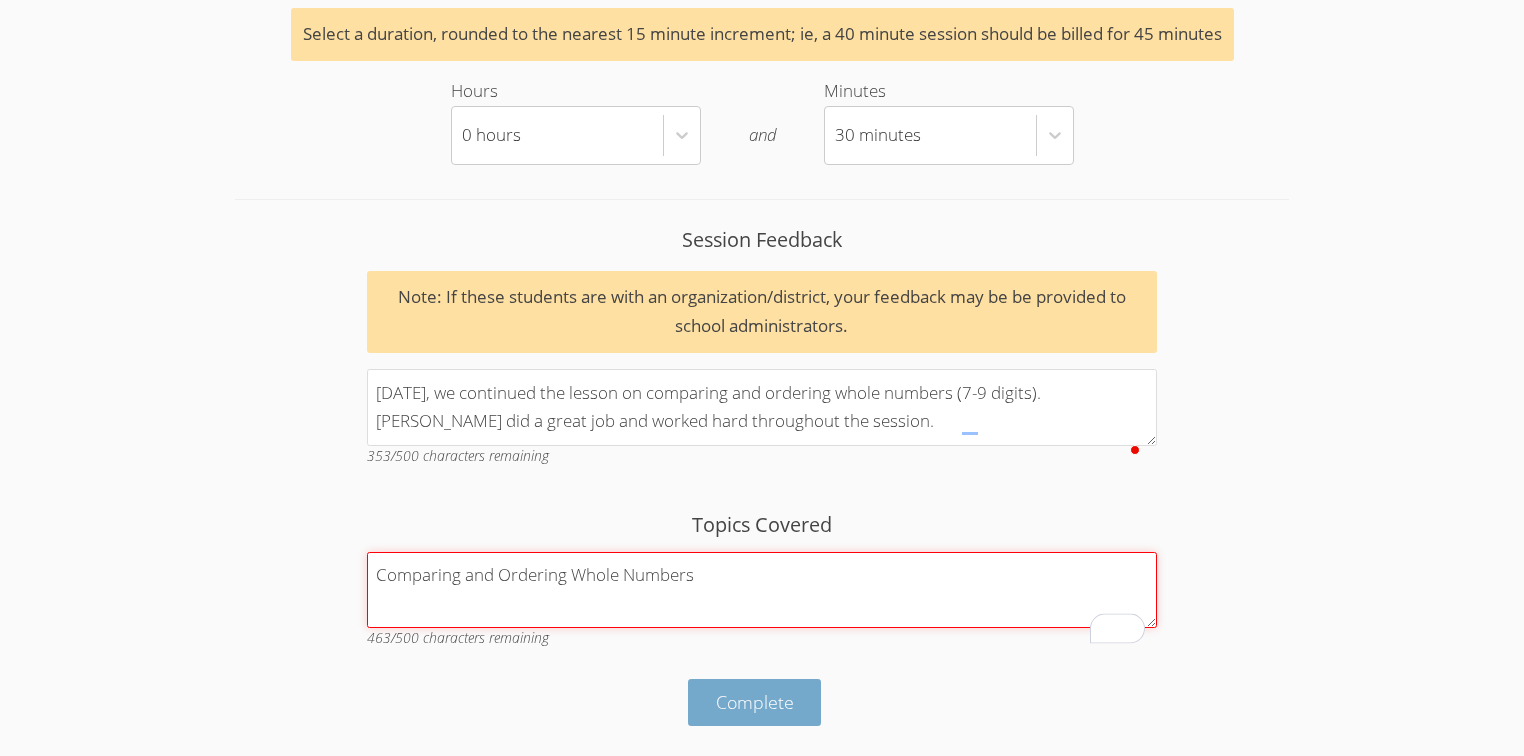 type on "Comparing and Ordering Whole Numbers" 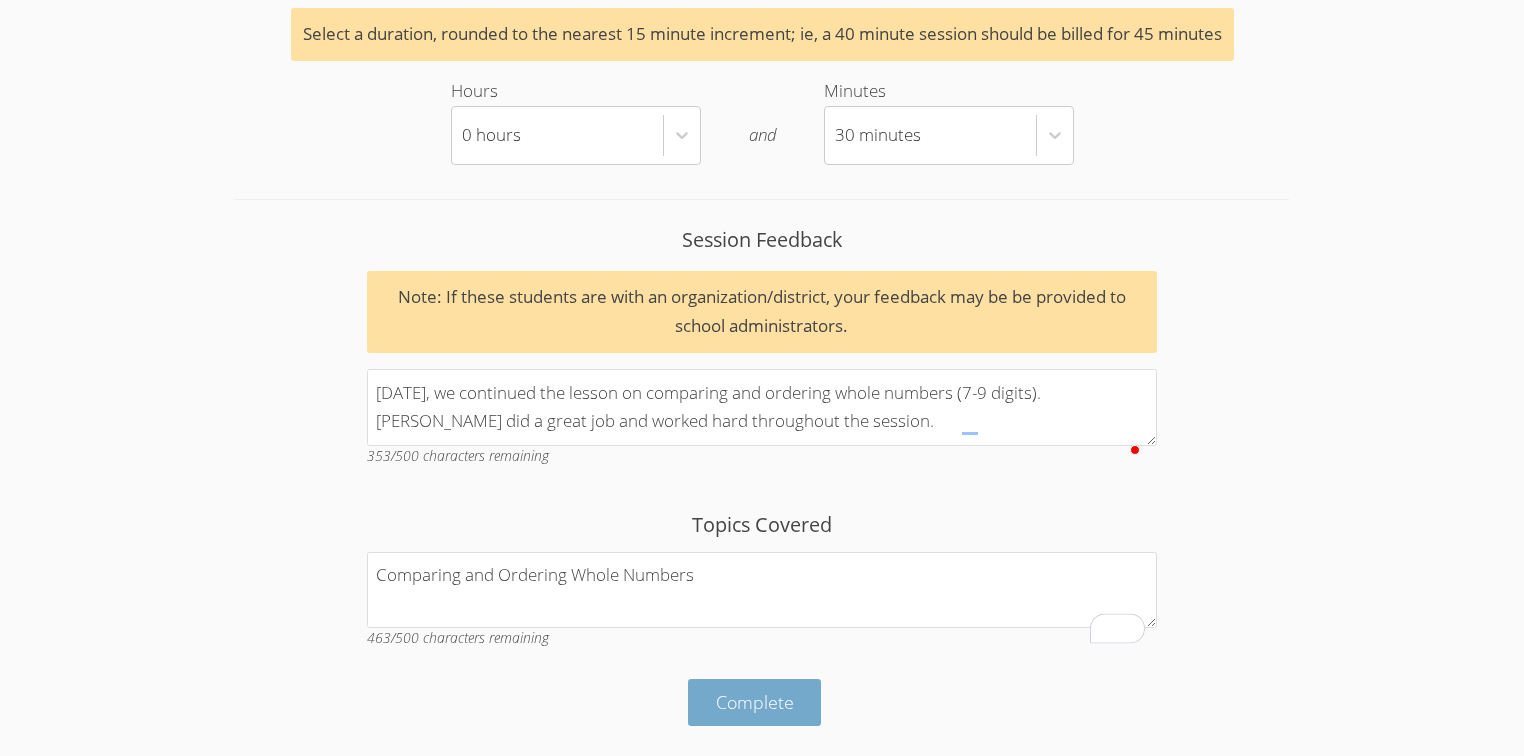 click on "Complete" at bounding box center (755, 702) 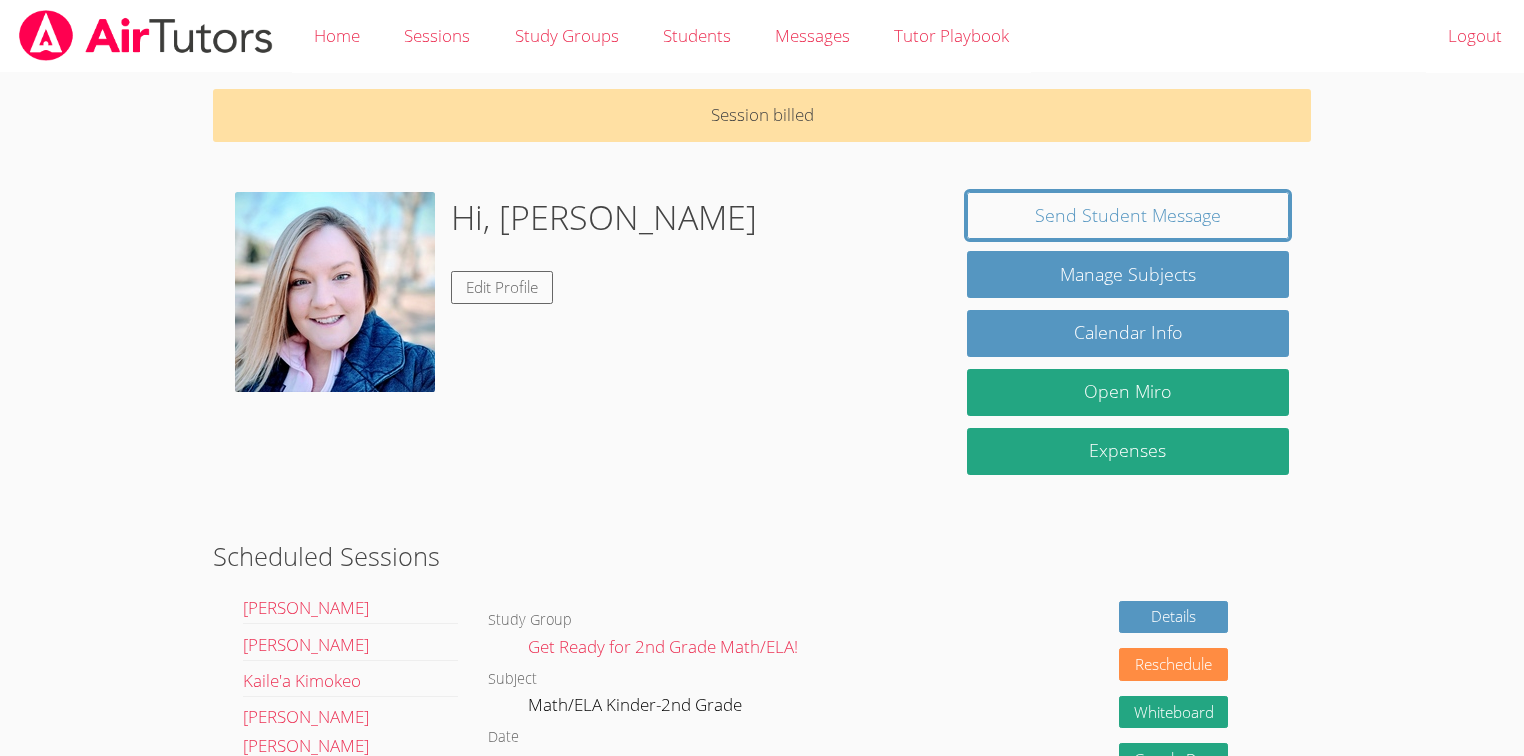 scroll, scrollTop: 0, scrollLeft: 0, axis: both 